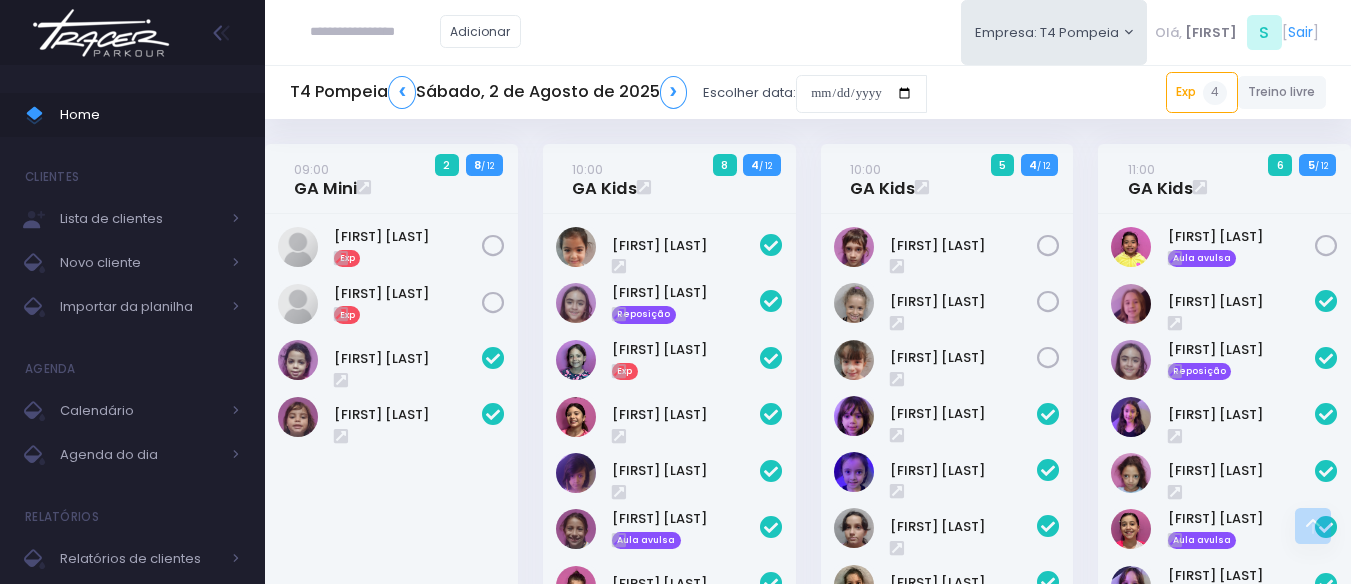 scroll, scrollTop: 717, scrollLeft: 0, axis: vertical 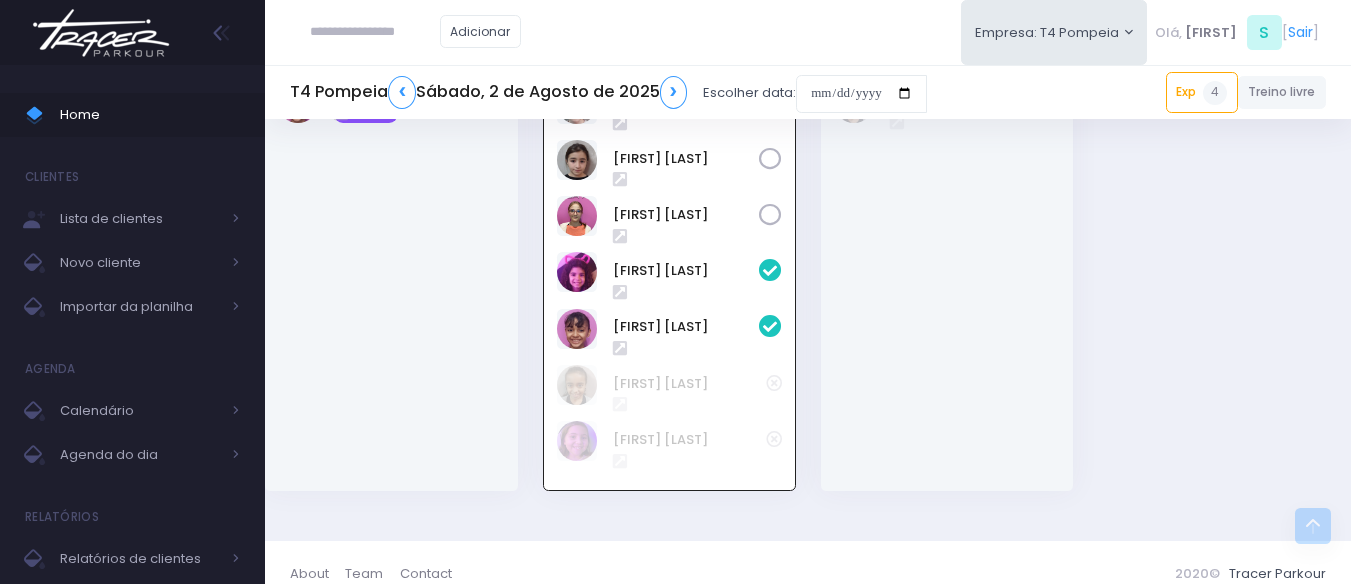 click at bounding box center [101, 33] 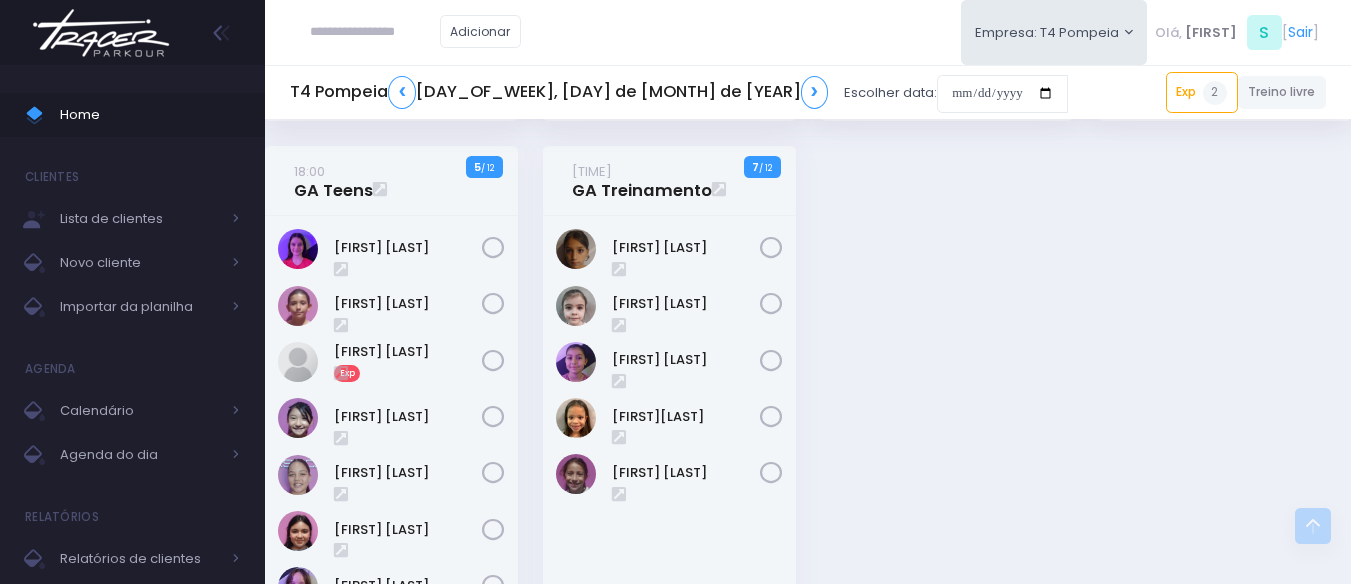 scroll, scrollTop: 300, scrollLeft: 0, axis: vertical 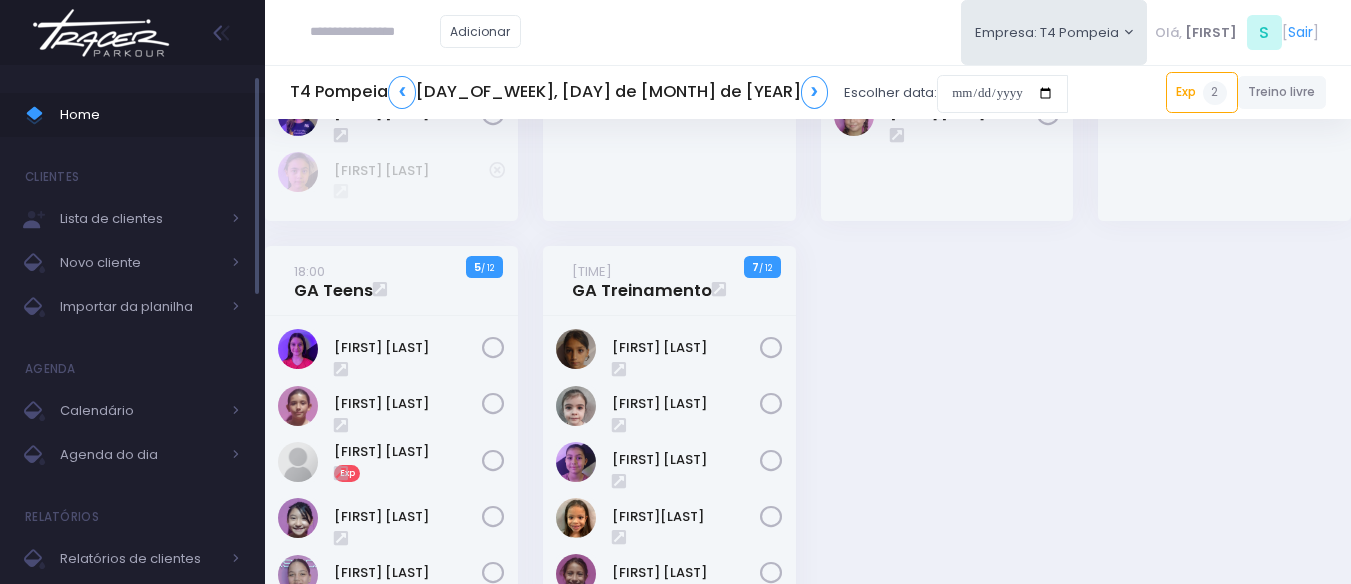 click on "Home" at bounding box center [150, 115] 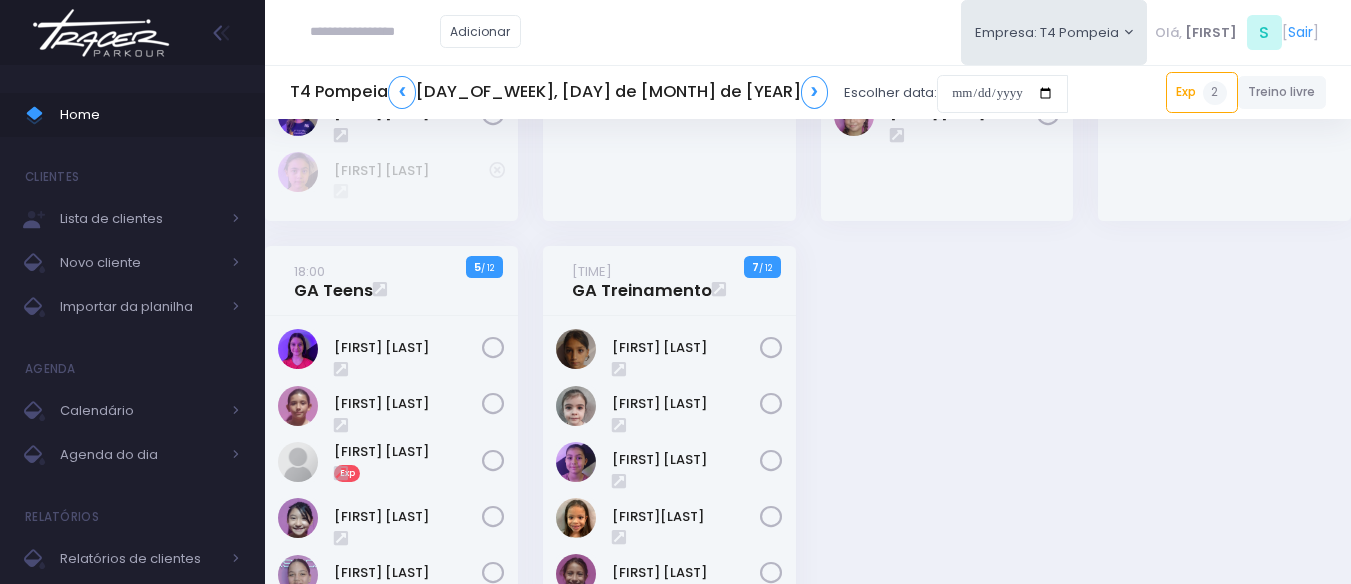 click on "15:00 GA Kids
8  / 12
9" at bounding box center (808, 302) 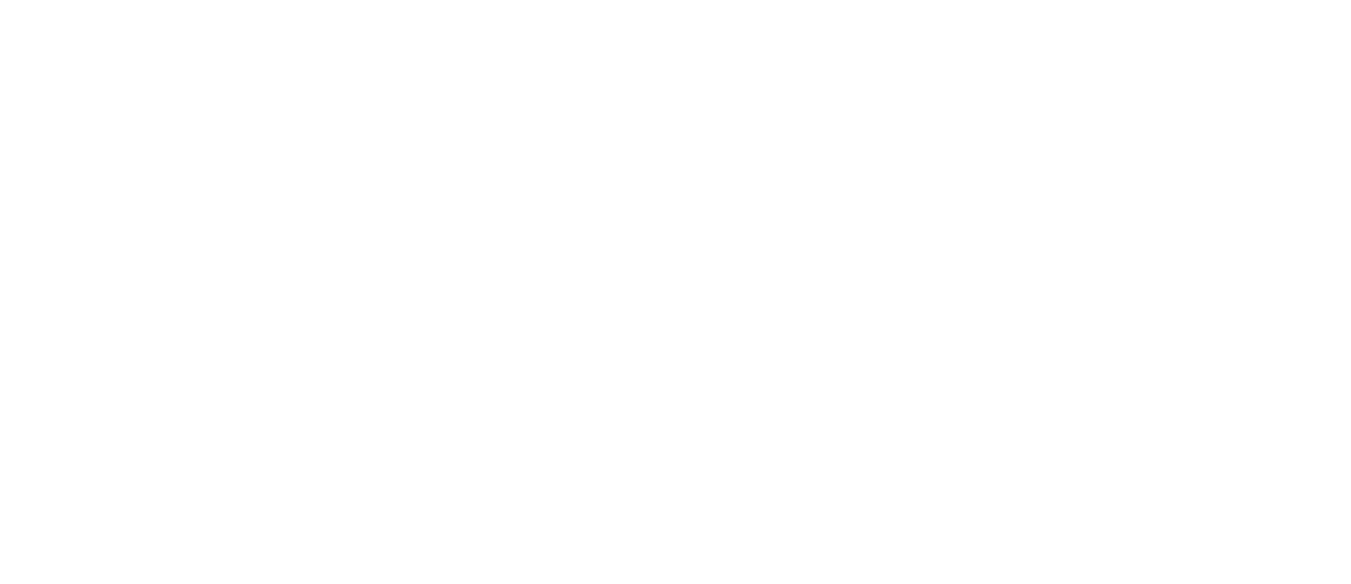 scroll, scrollTop: 0, scrollLeft: 0, axis: both 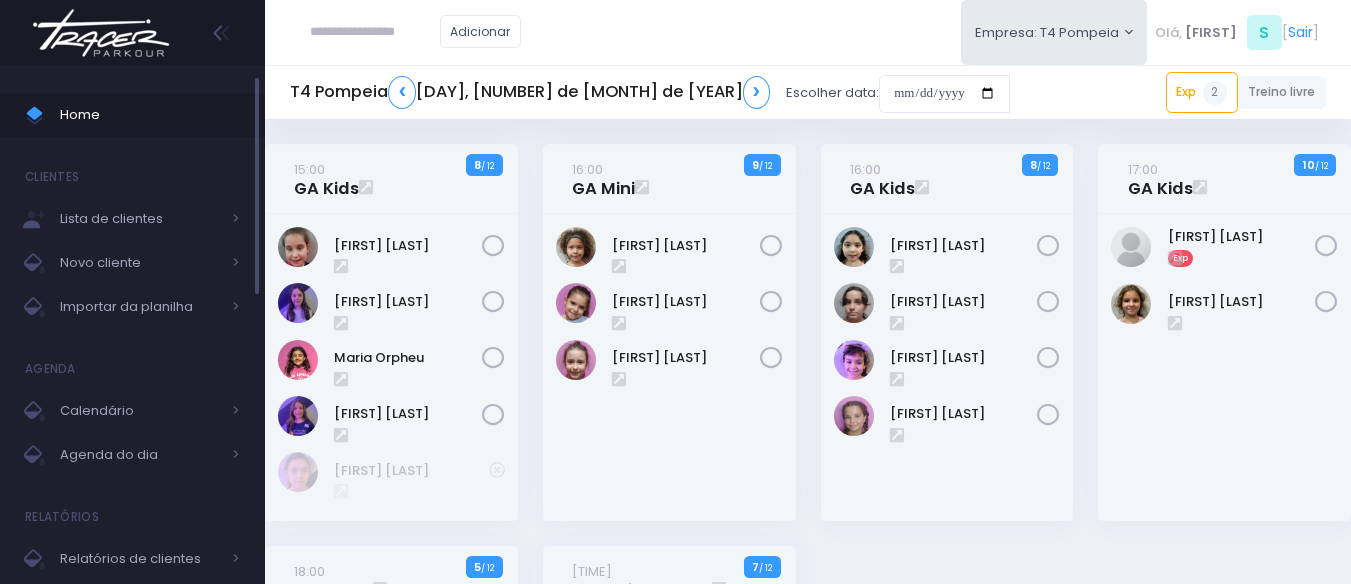 click on "Home" at bounding box center (150, 115) 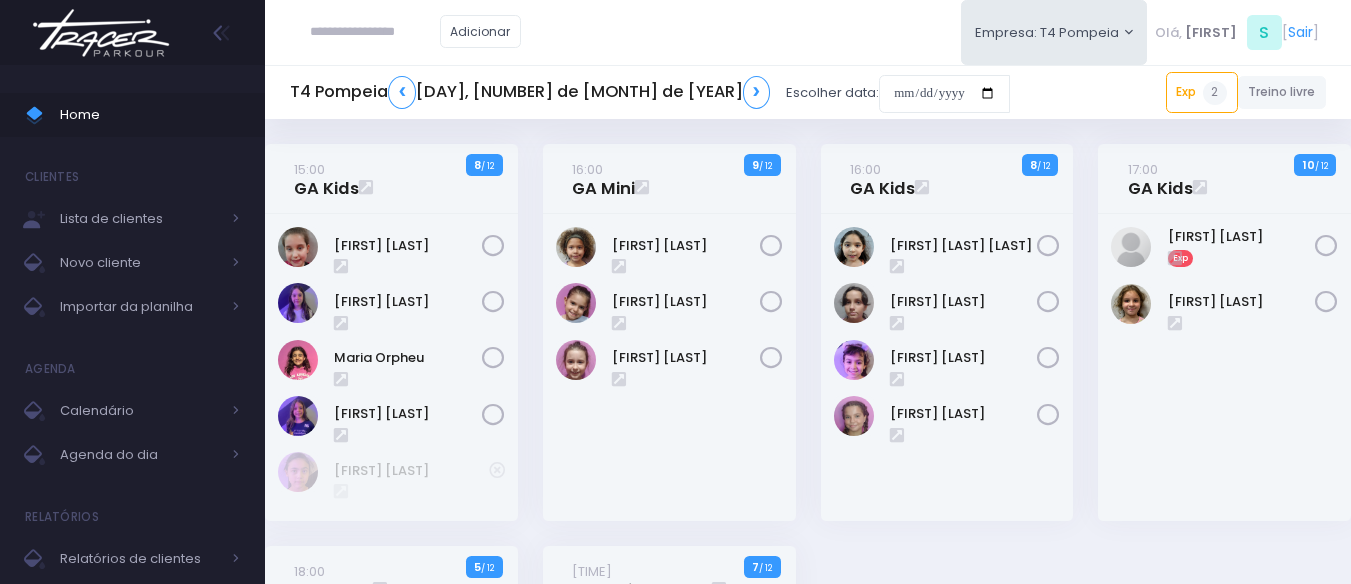 scroll, scrollTop: 0, scrollLeft: 0, axis: both 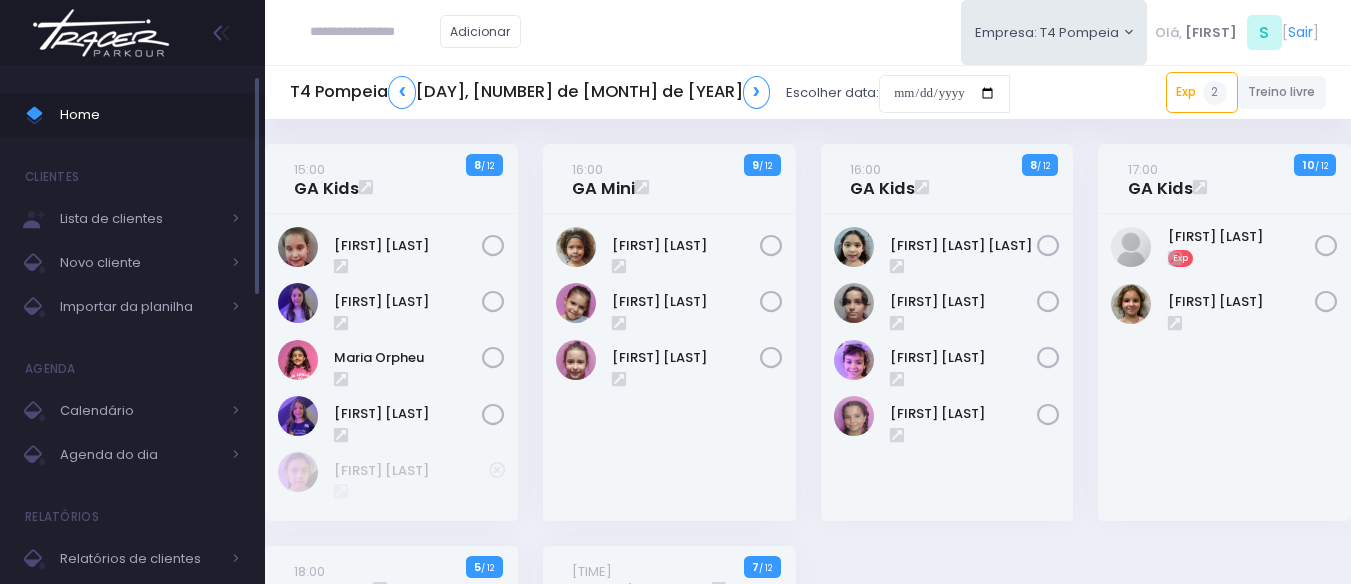 click on "Home" at bounding box center [150, 115] 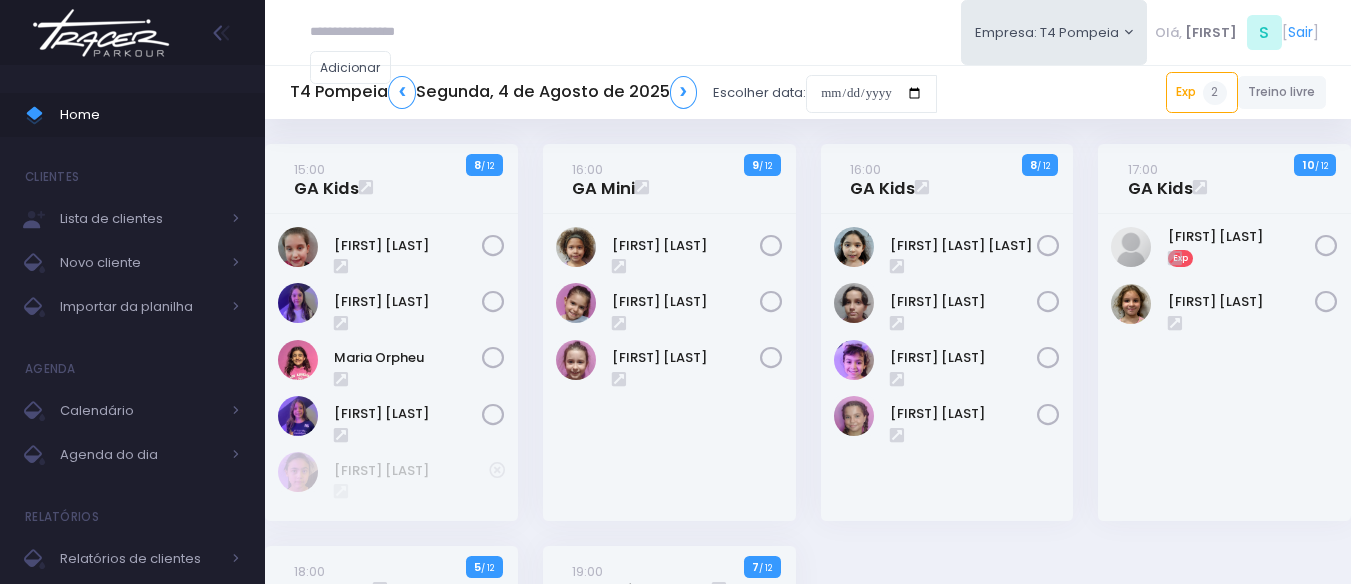 scroll, scrollTop: 0, scrollLeft: 0, axis: both 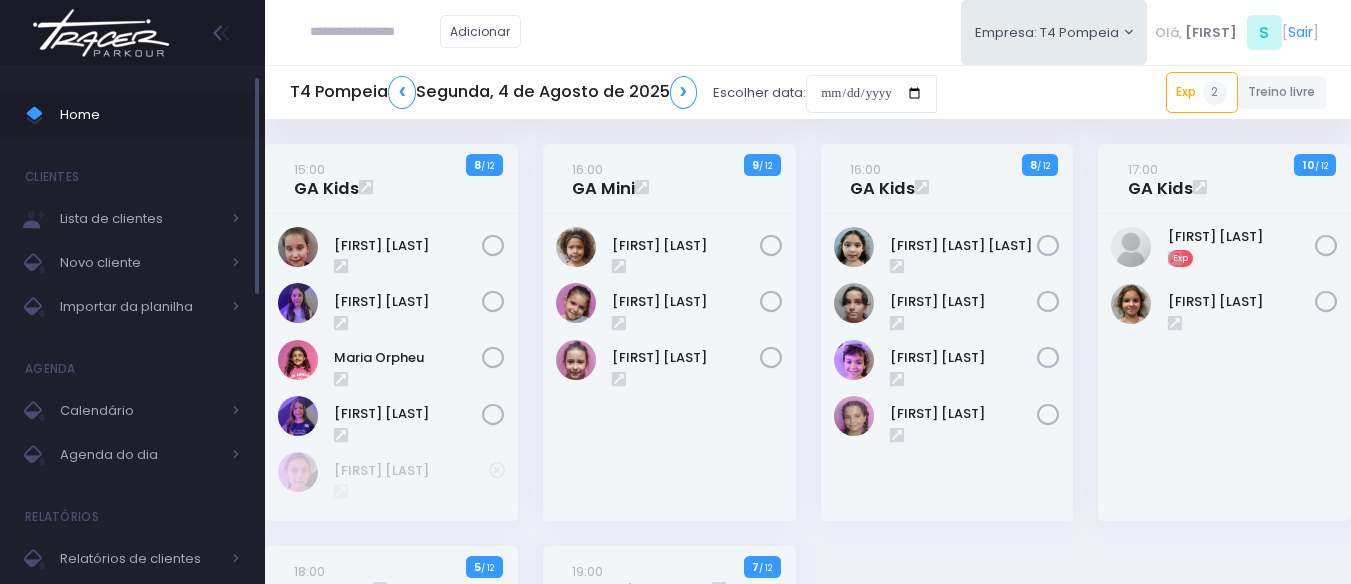 click on "Home" at bounding box center (150, 115) 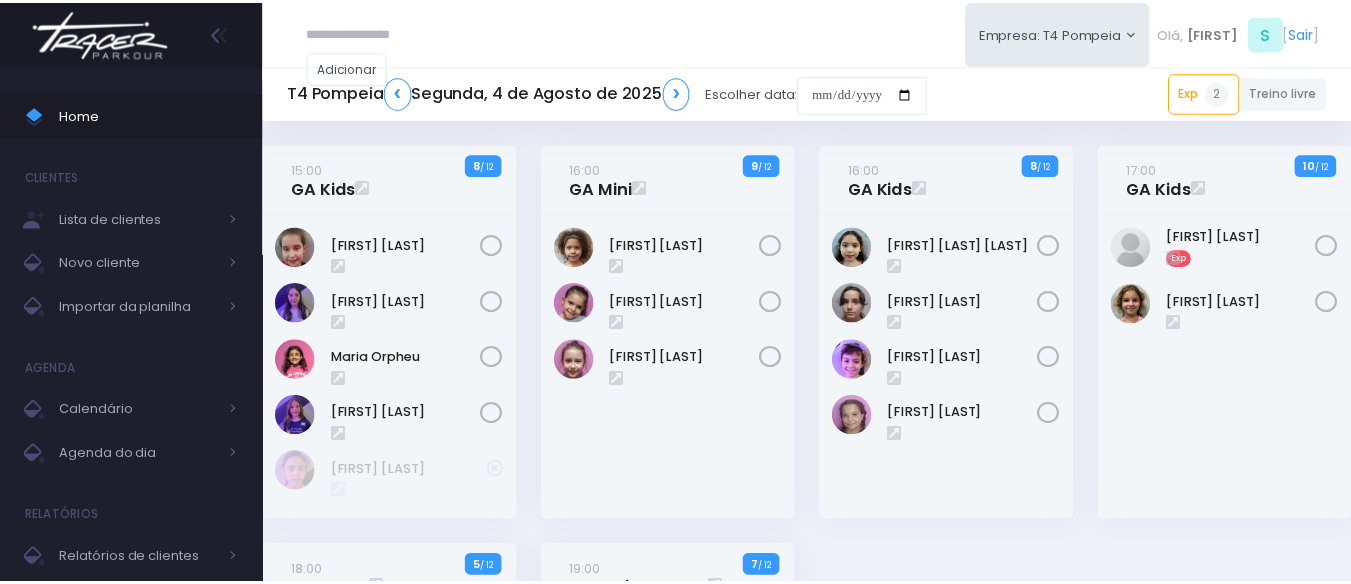 scroll, scrollTop: 0, scrollLeft: 0, axis: both 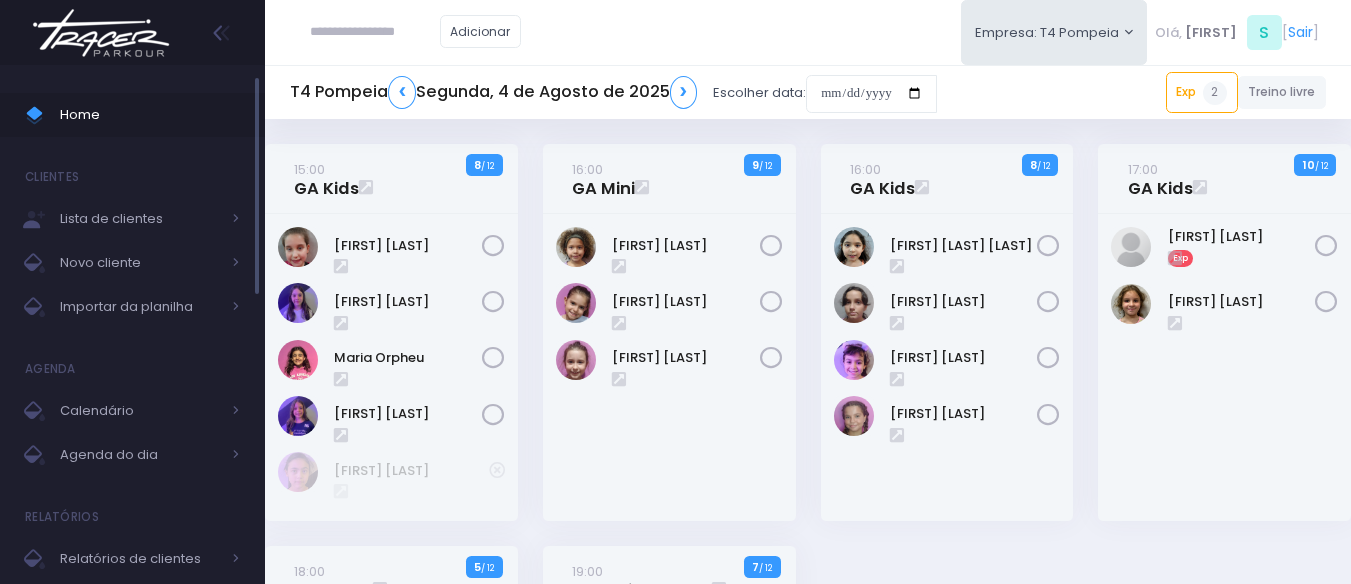click on "Home" at bounding box center (150, 115) 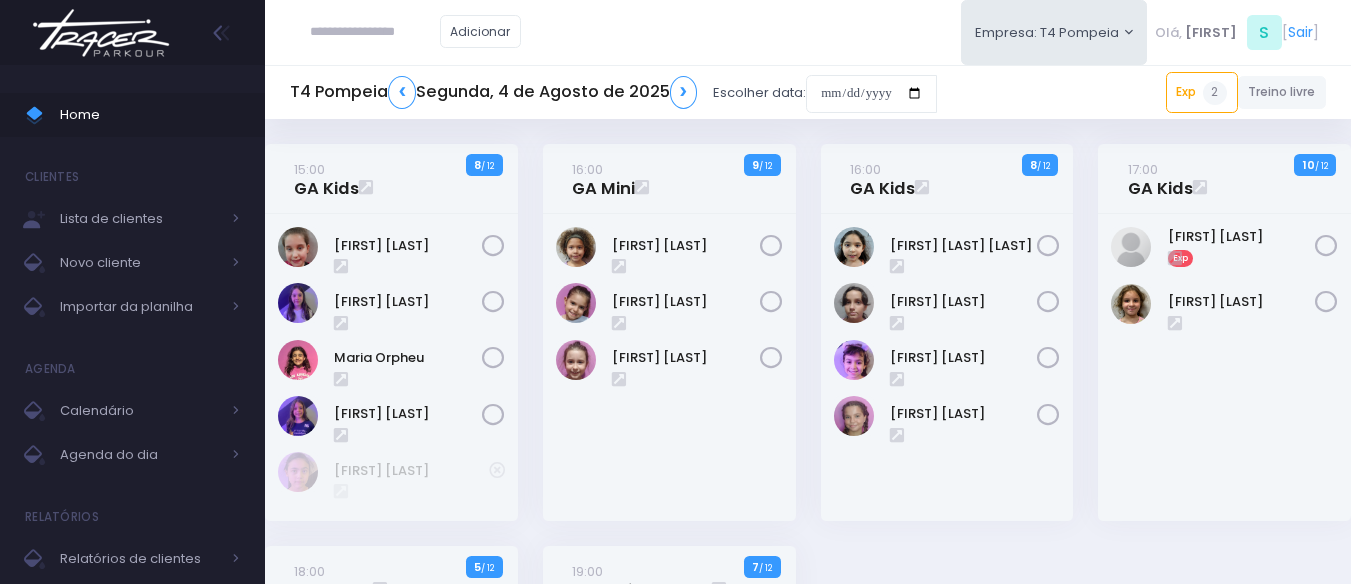 scroll, scrollTop: 0, scrollLeft: 0, axis: both 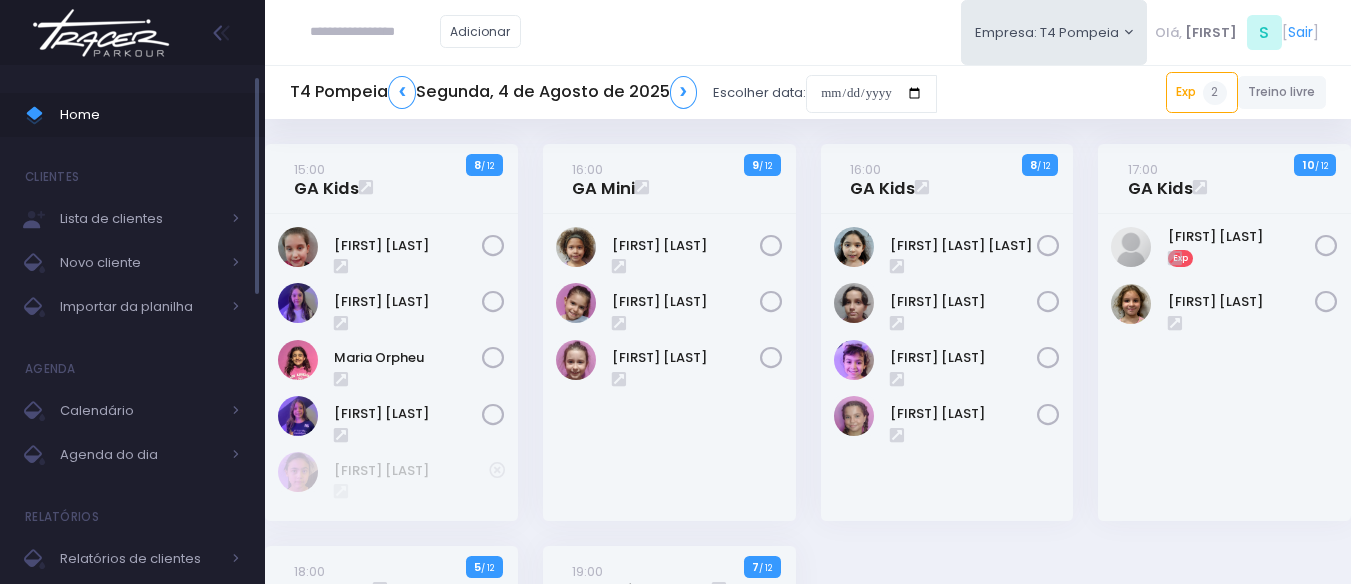 click on "Home" at bounding box center [150, 115] 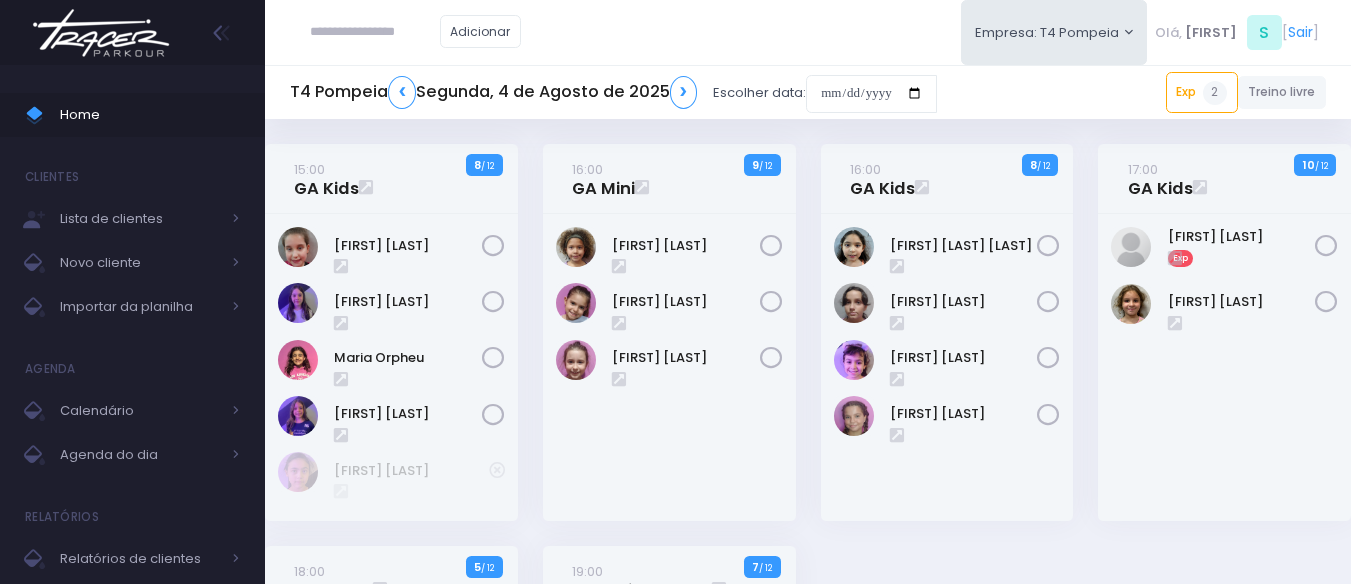 click on "16:00 GA Mini
9  / 12" at bounding box center (669, 345) 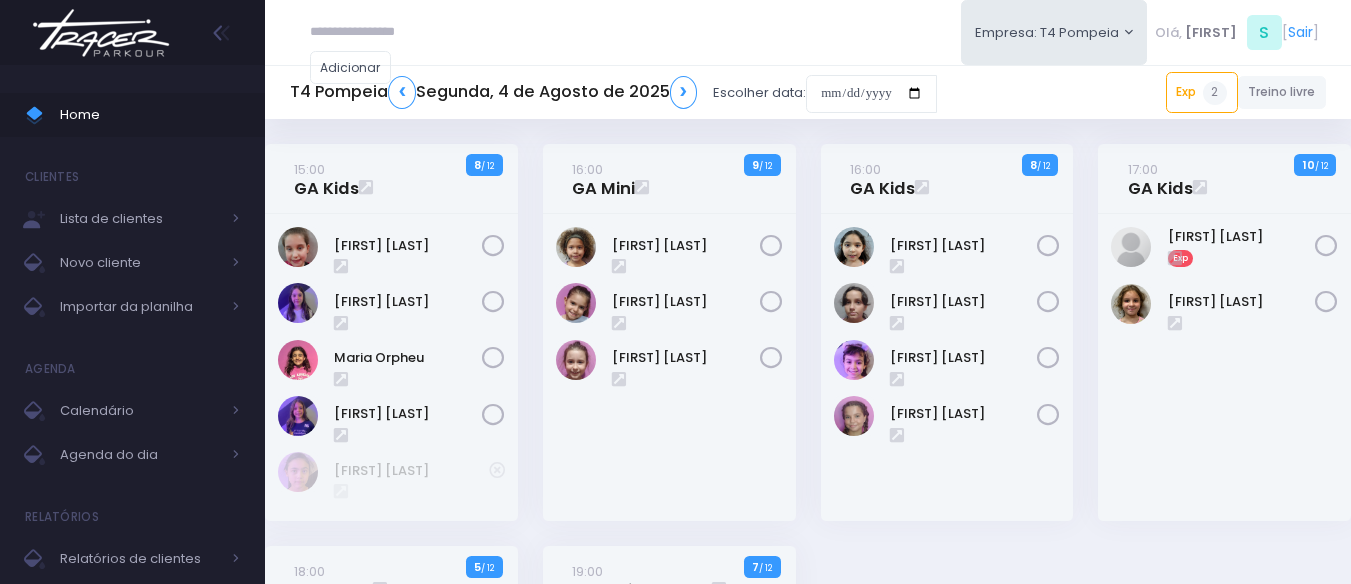 scroll, scrollTop: 0, scrollLeft: 0, axis: both 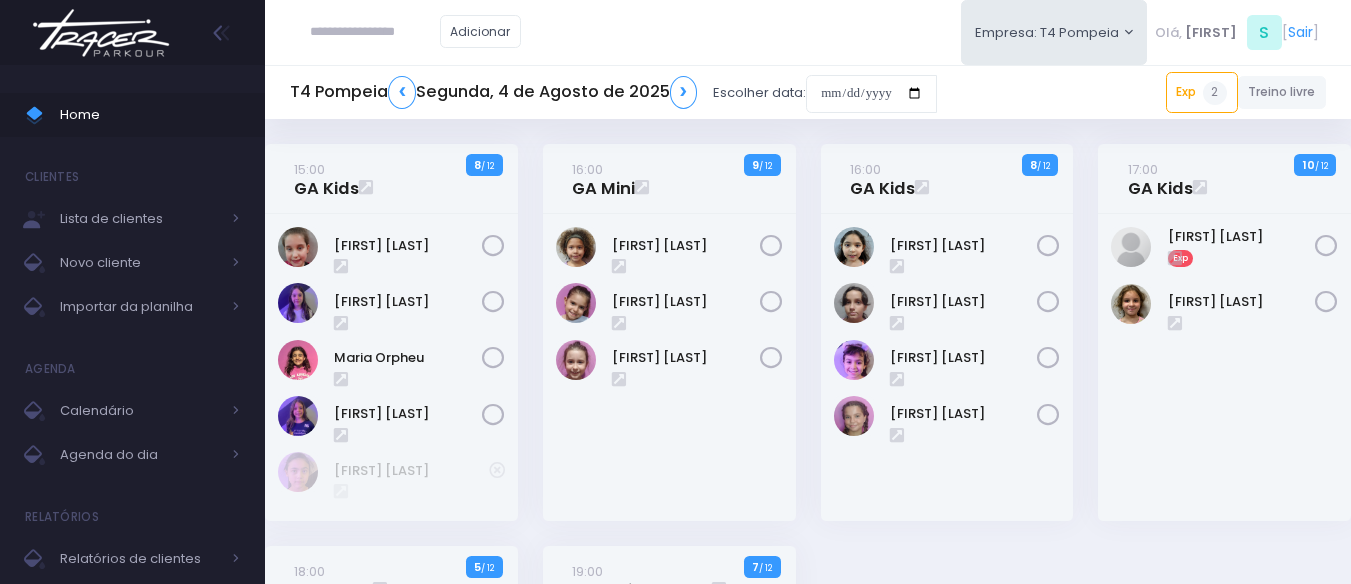 click on "16:00 GA Mini
9  / 12" at bounding box center (669, 179) 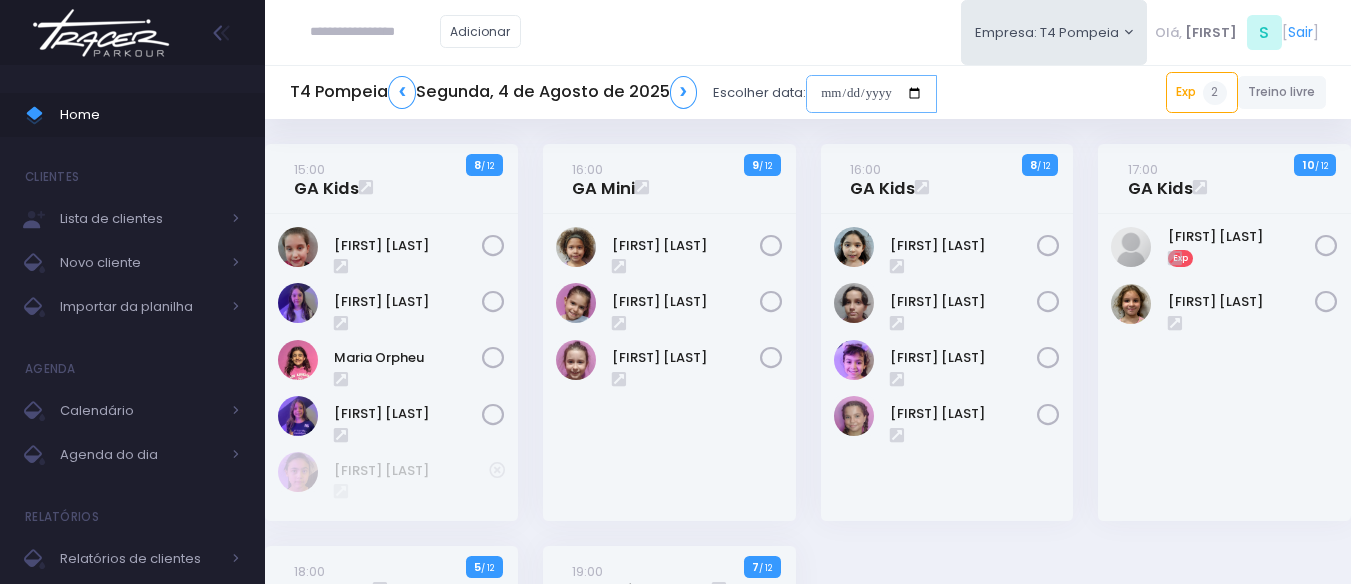 click at bounding box center [871, 94] 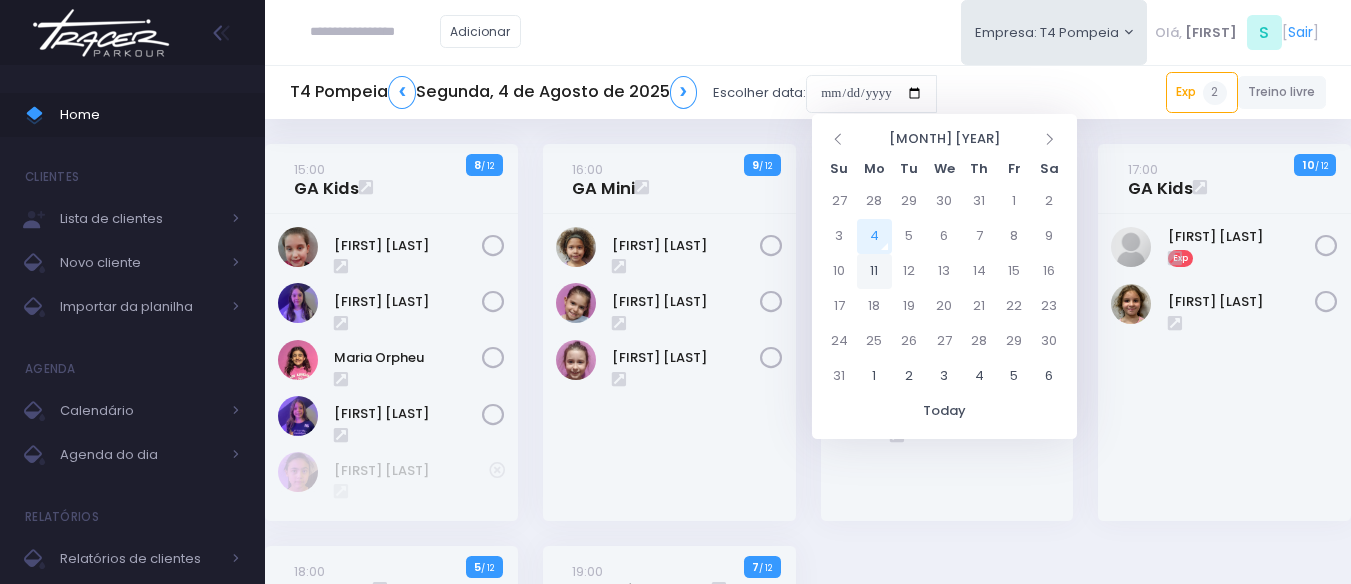 click on "11" at bounding box center (874, 271) 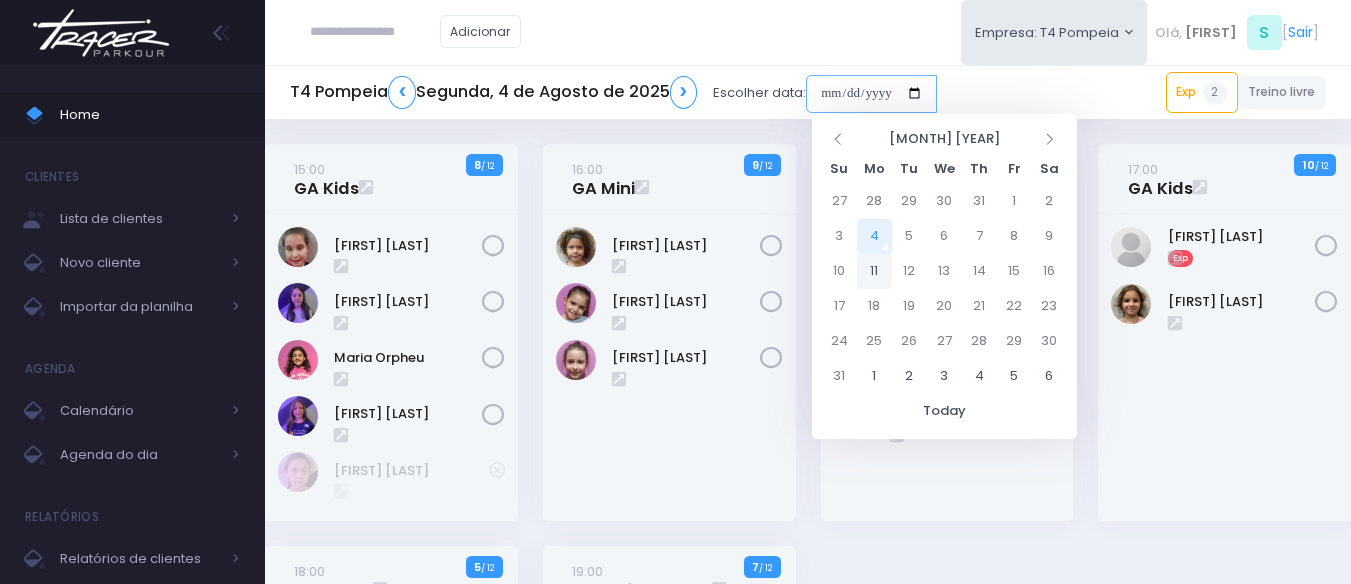 type on "**********" 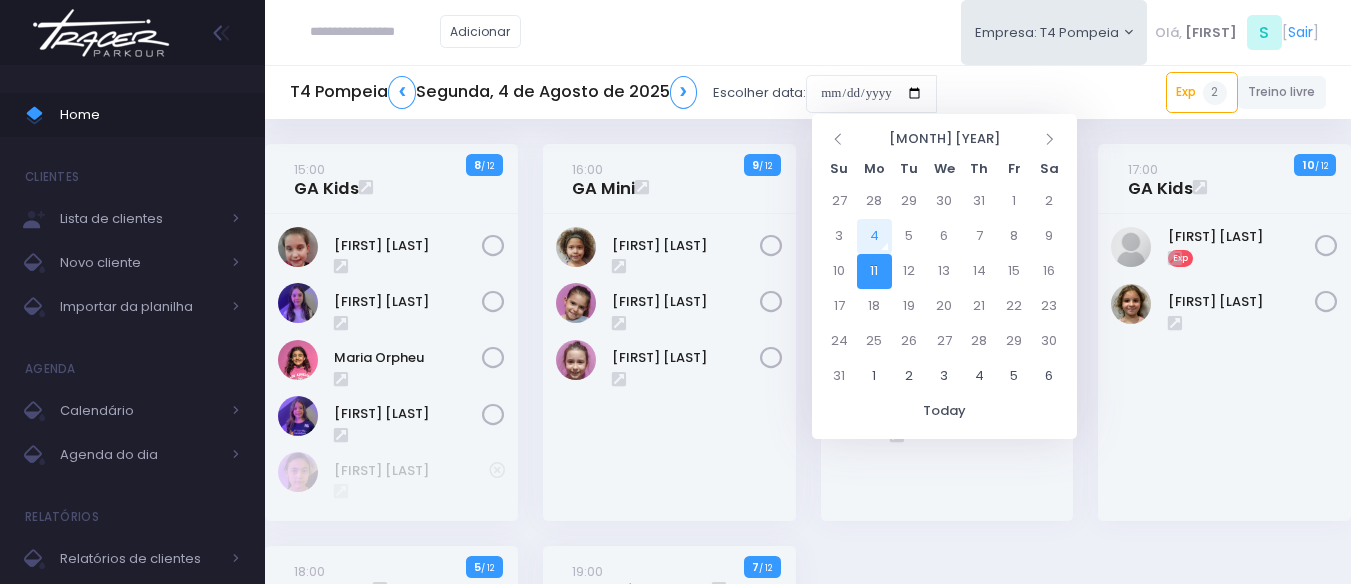 click on "16:00 GA Mini
9  / 12" at bounding box center (669, 345) 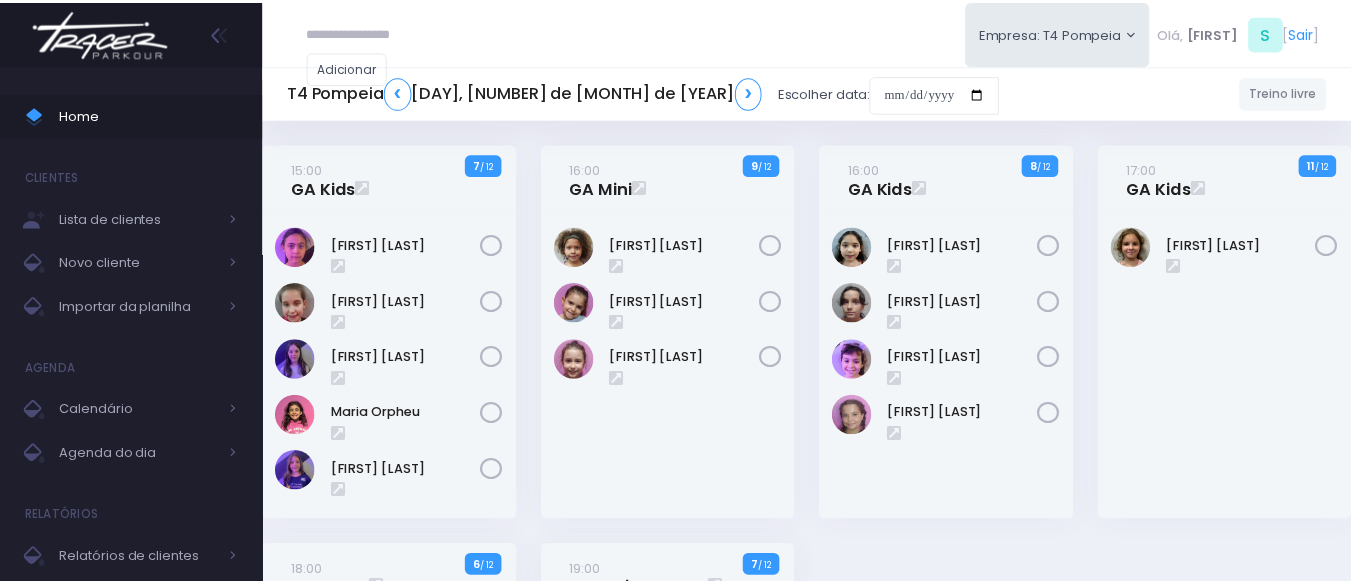 scroll, scrollTop: 0, scrollLeft: 0, axis: both 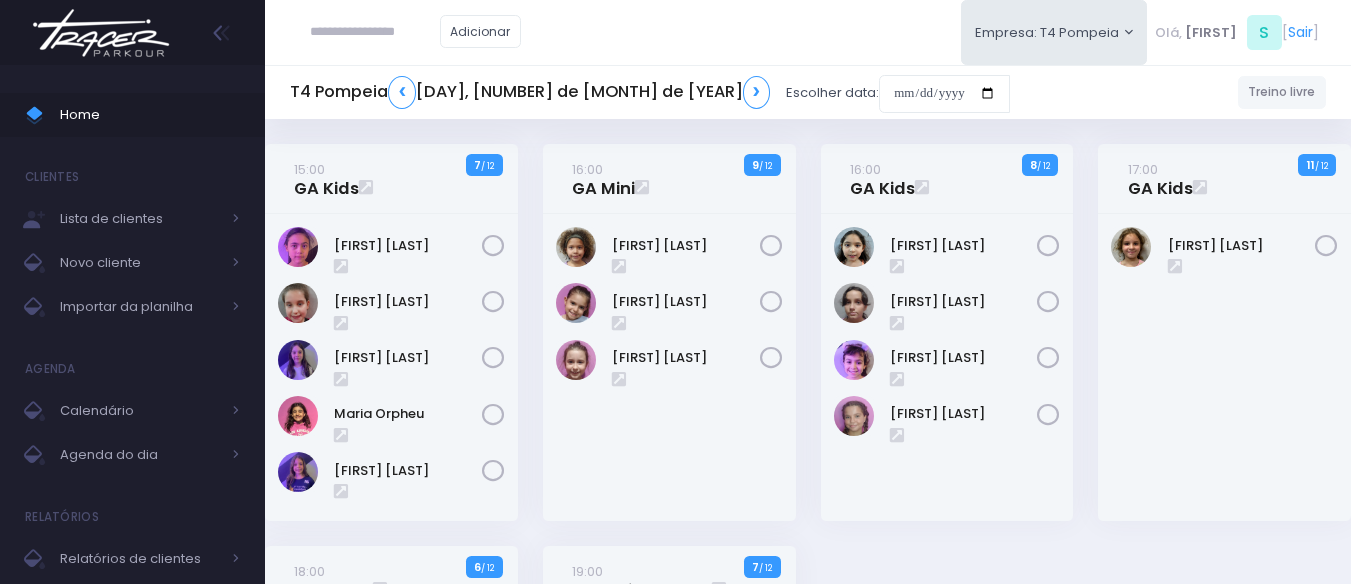 click on "16:00 GA Mini
9  / 12" at bounding box center (669, 345) 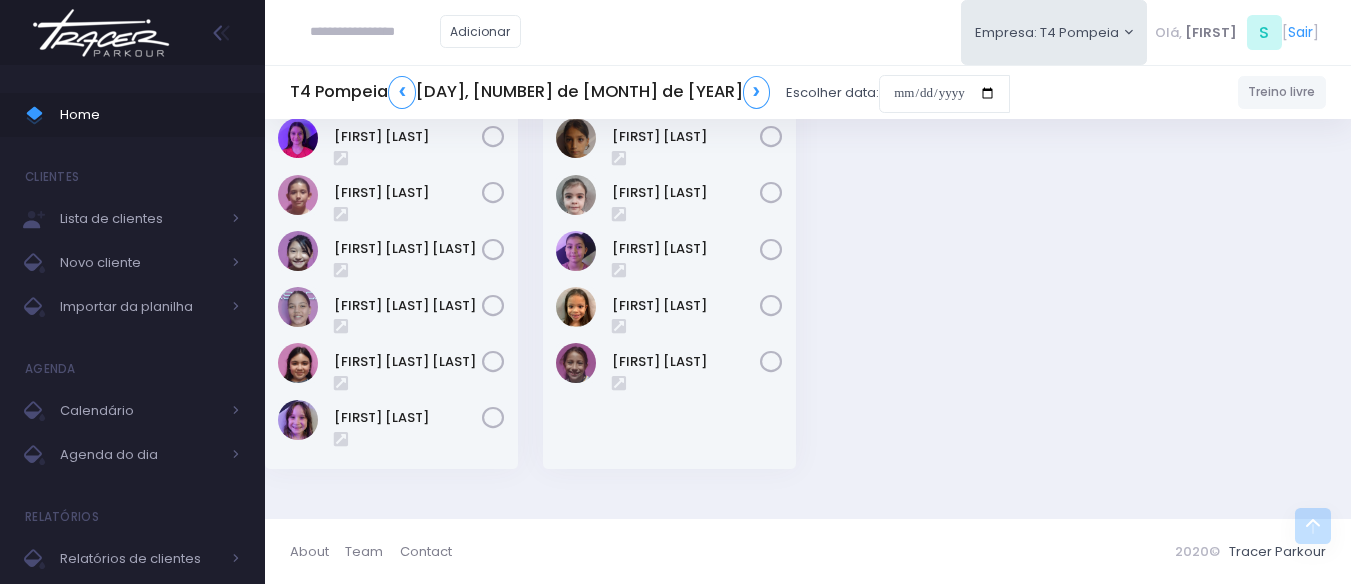 scroll, scrollTop: 413, scrollLeft: 0, axis: vertical 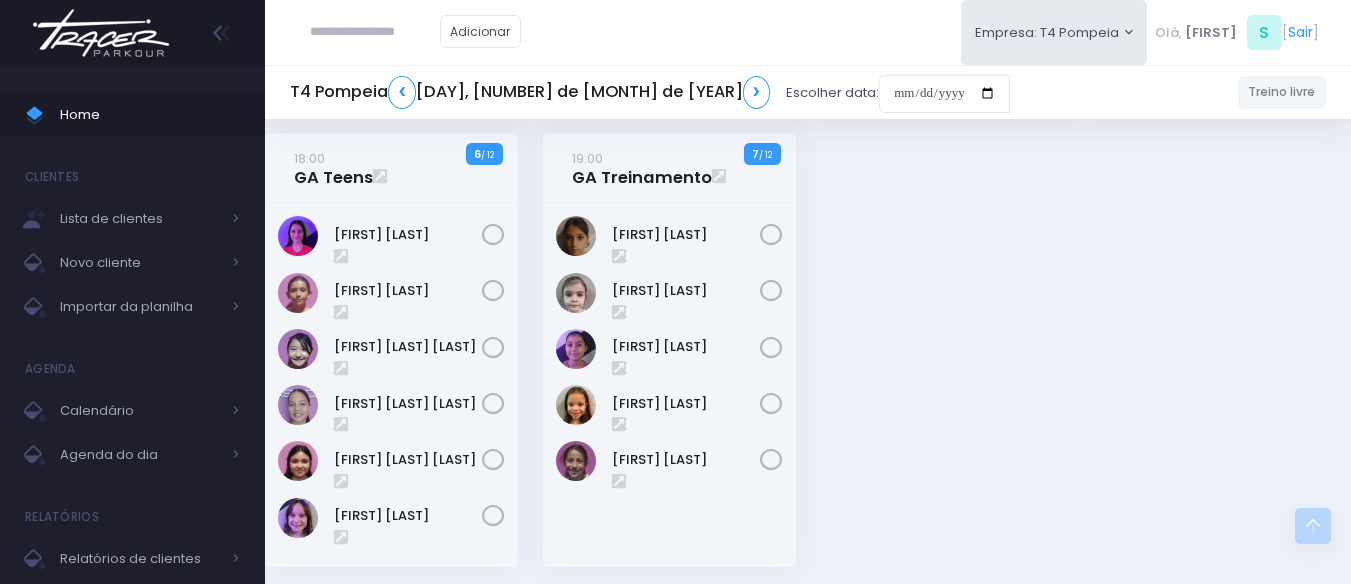 click on "15:00 GA Kids
7  / 12
9" at bounding box center (808, 161) 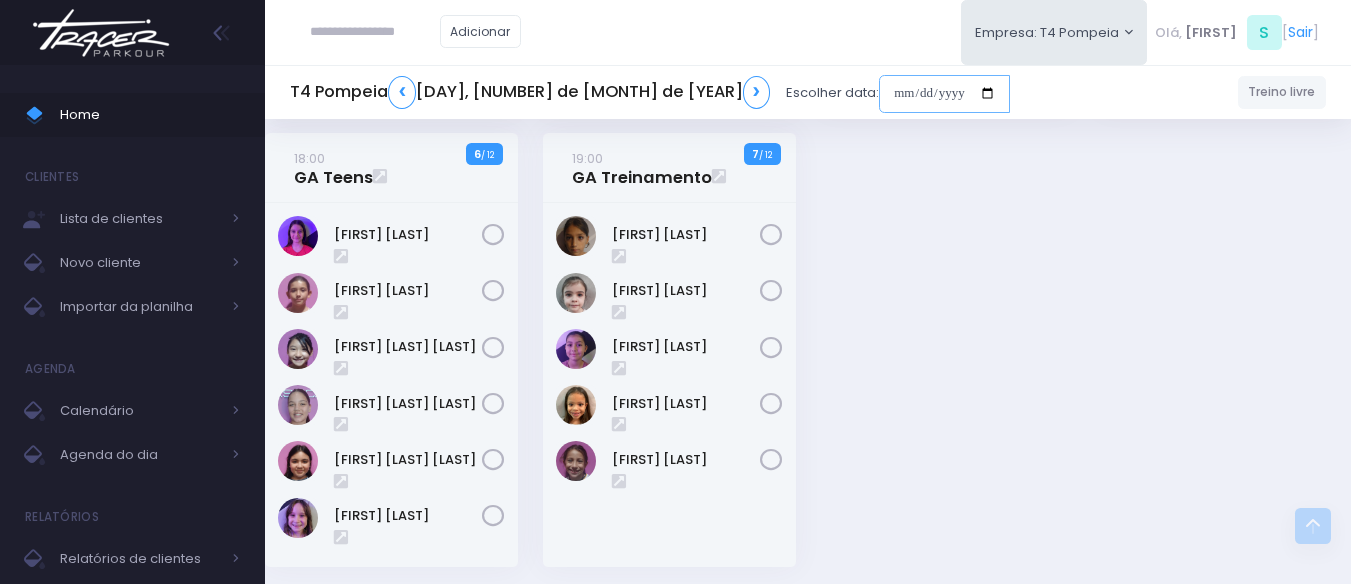 click at bounding box center (944, 94) 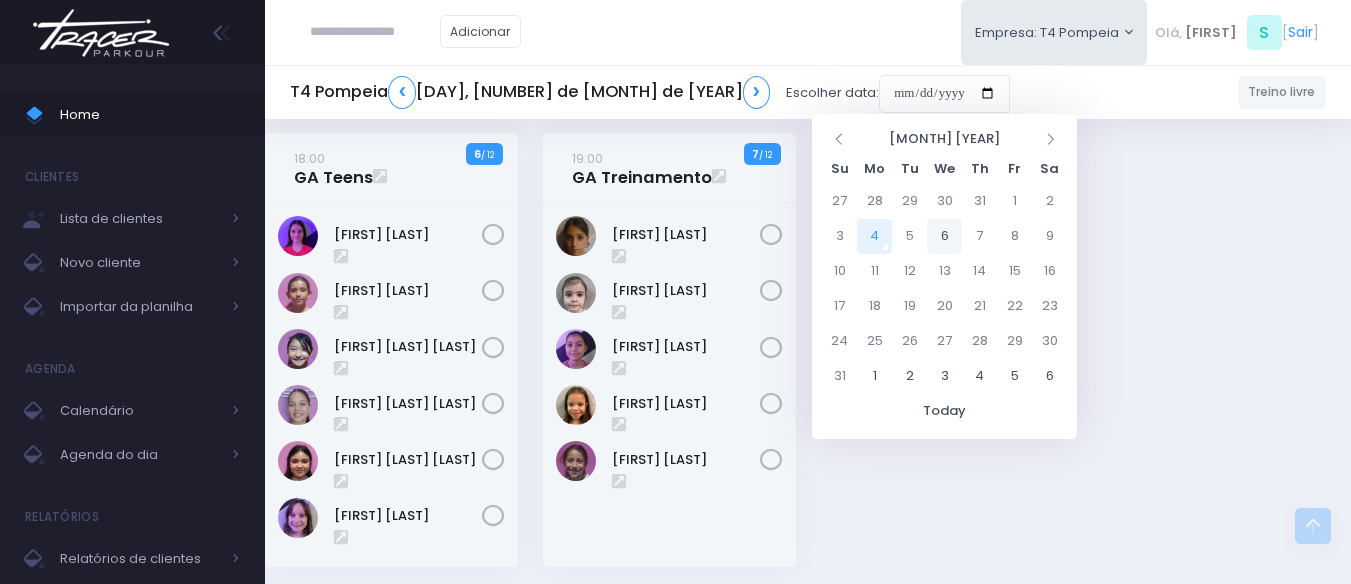 click on "6" at bounding box center [944, 236] 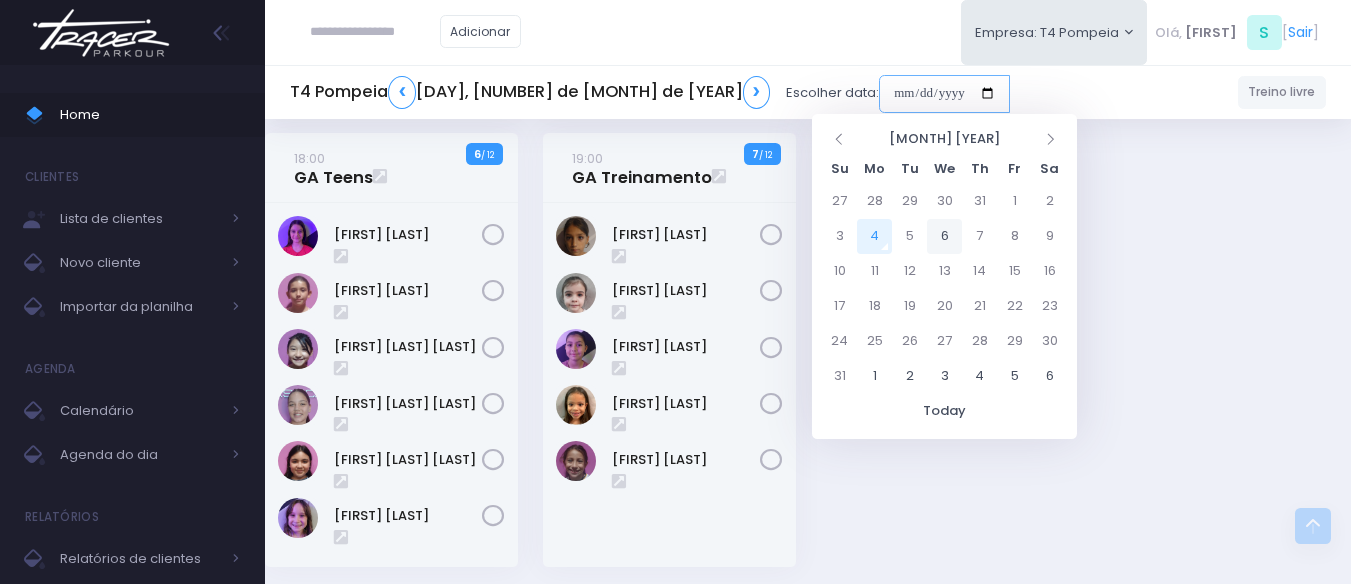 type on "**********" 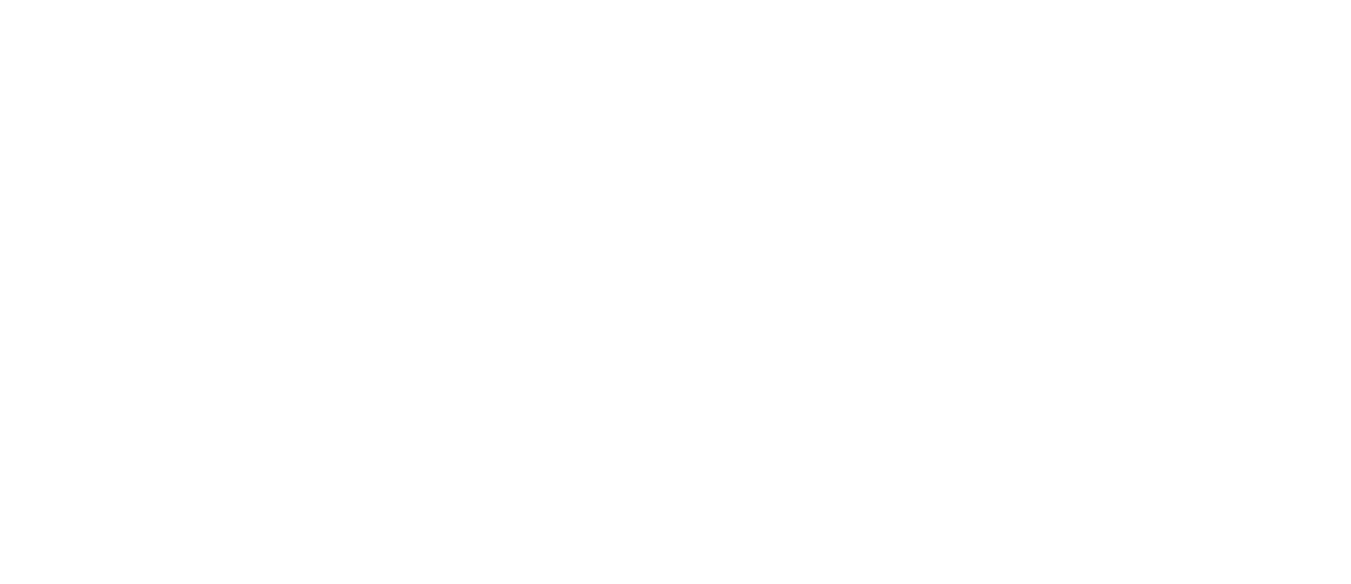 scroll, scrollTop: 0, scrollLeft: 0, axis: both 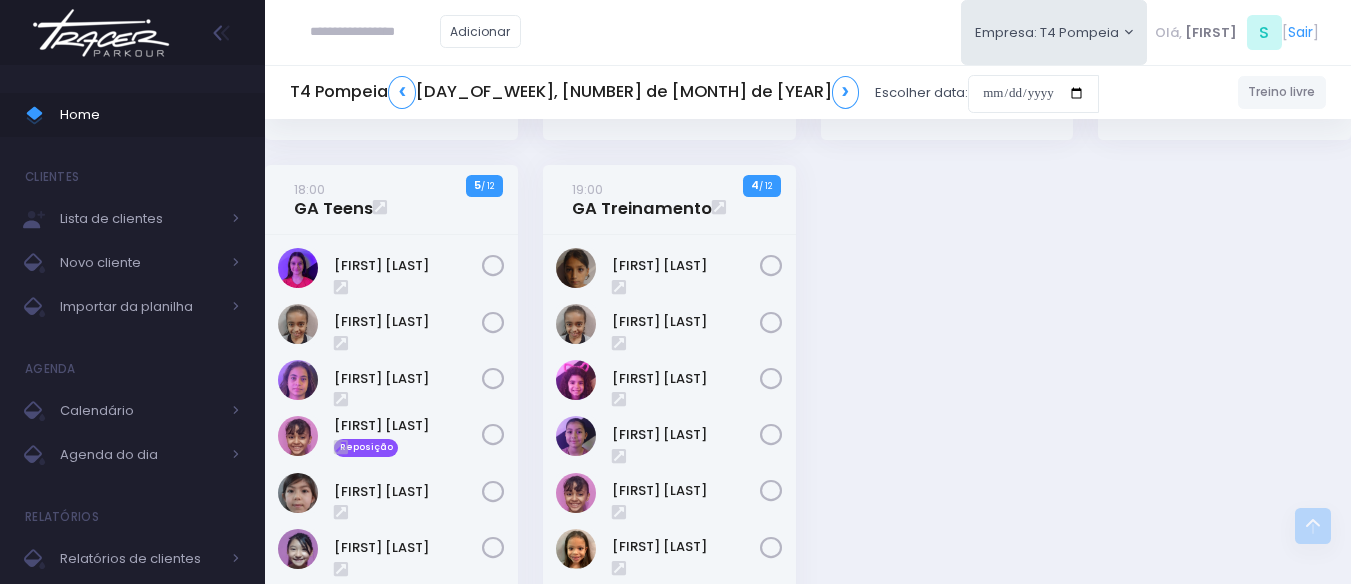 click on "[FIRST] [LAST]" at bounding box center [669, 502] 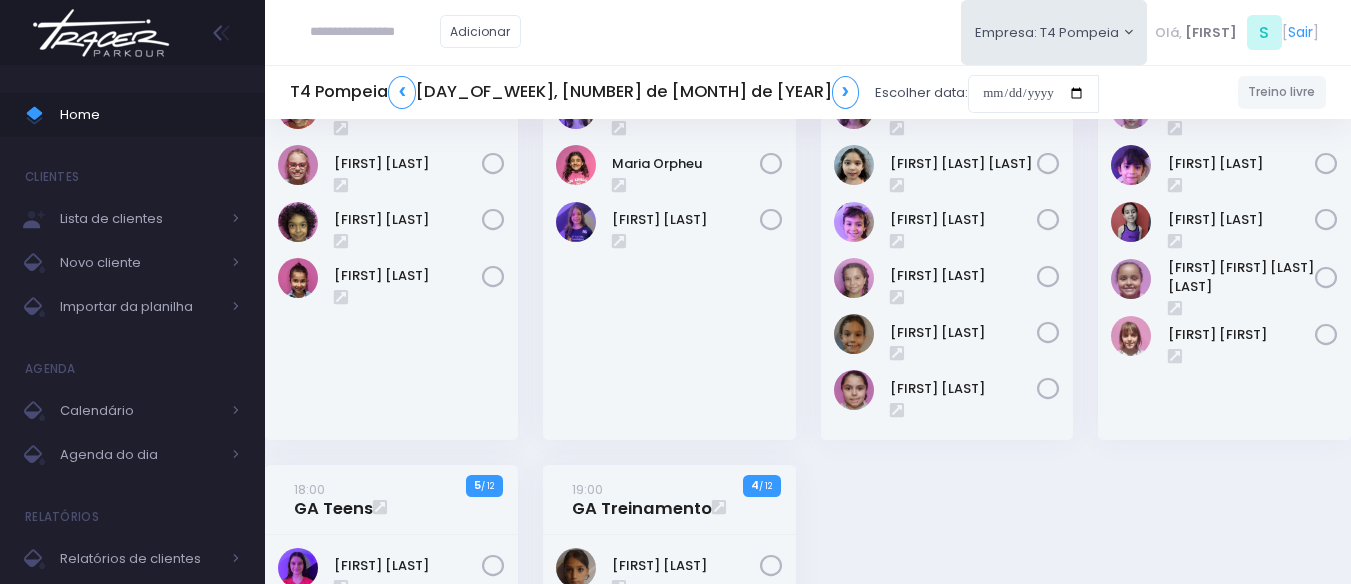 scroll, scrollTop: 38, scrollLeft: 0, axis: vertical 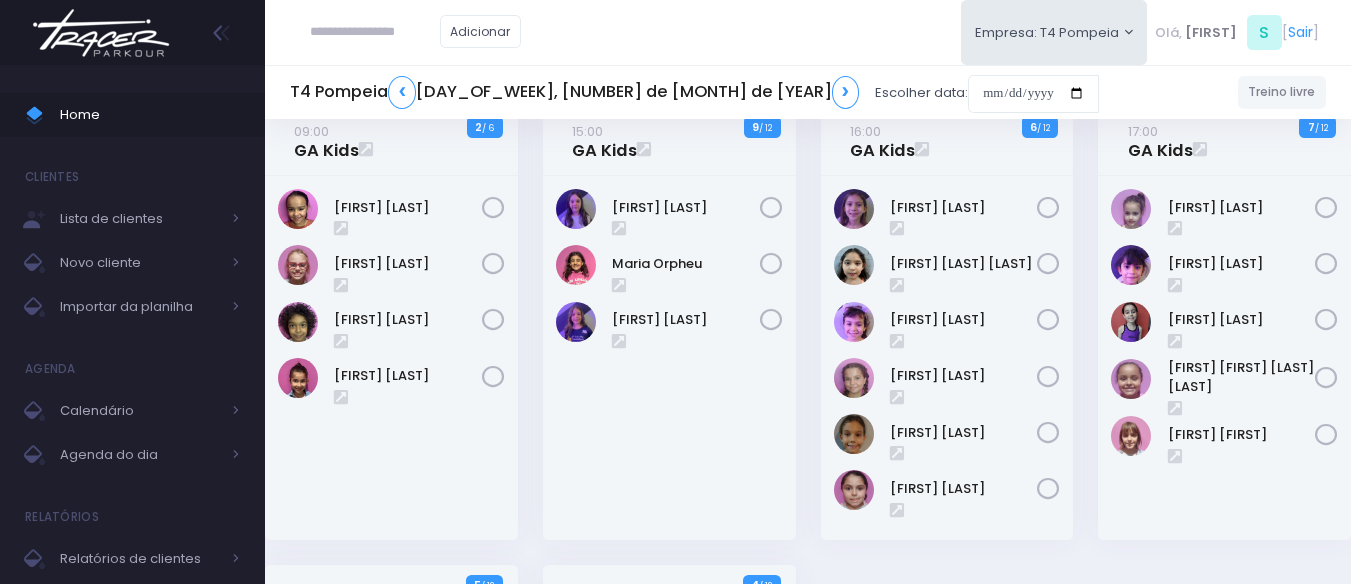 click on "15:00 GA Kids
9  / 12" at bounding box center [669, 335] 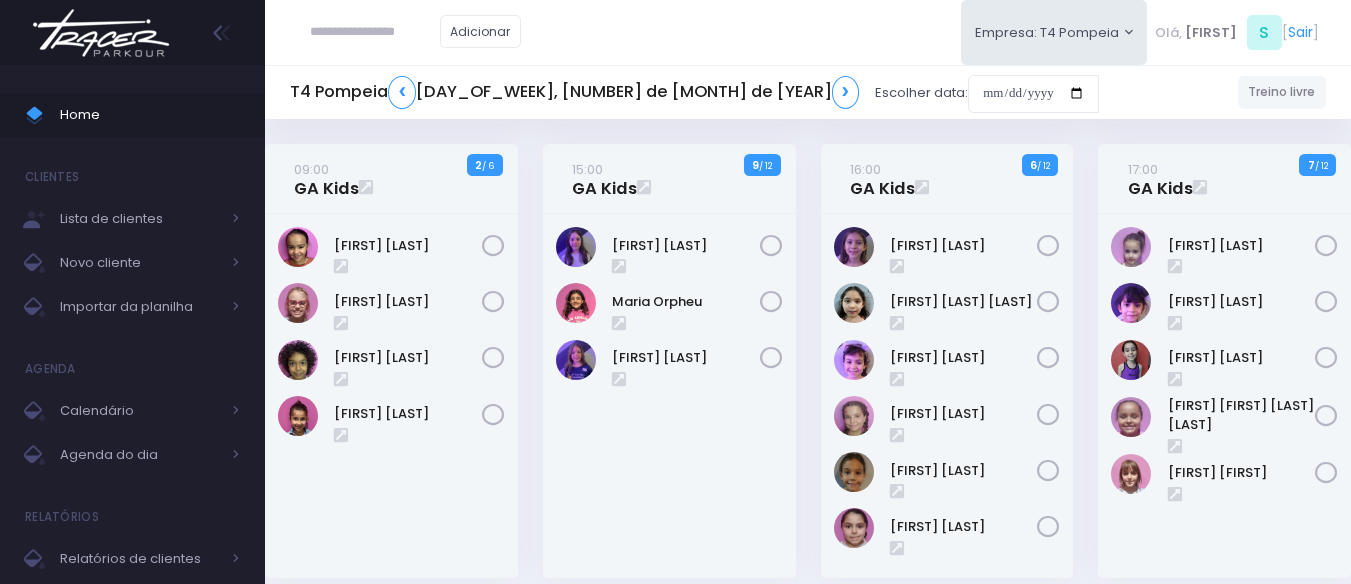 click on "17:00 GA Kids
7  / 12" at bounding box center (1225, 373) 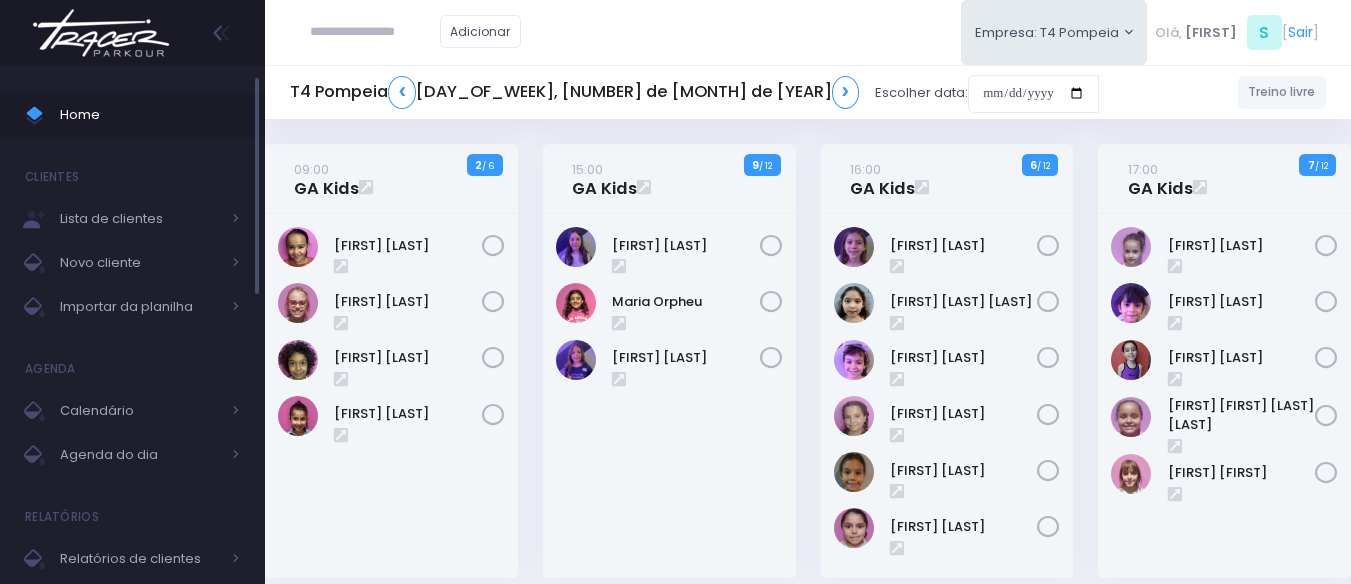 click on "Home" at bounding box center [150, 115] 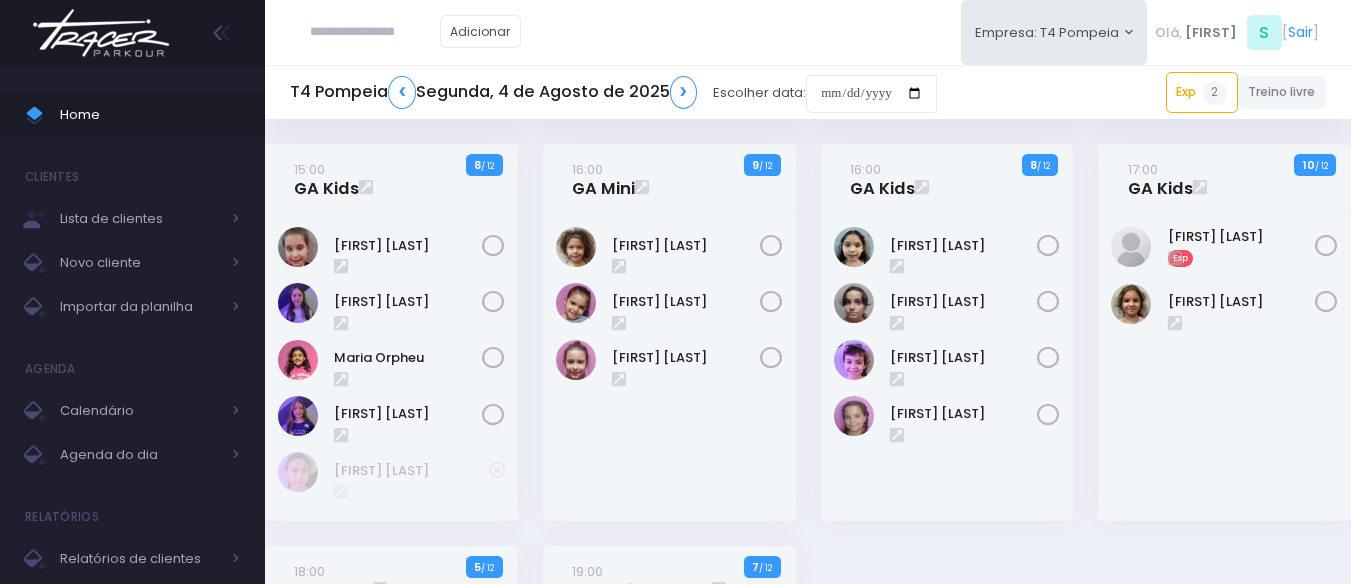 scroll, scrollTop: 0, scrollLeft: 0, axis: both 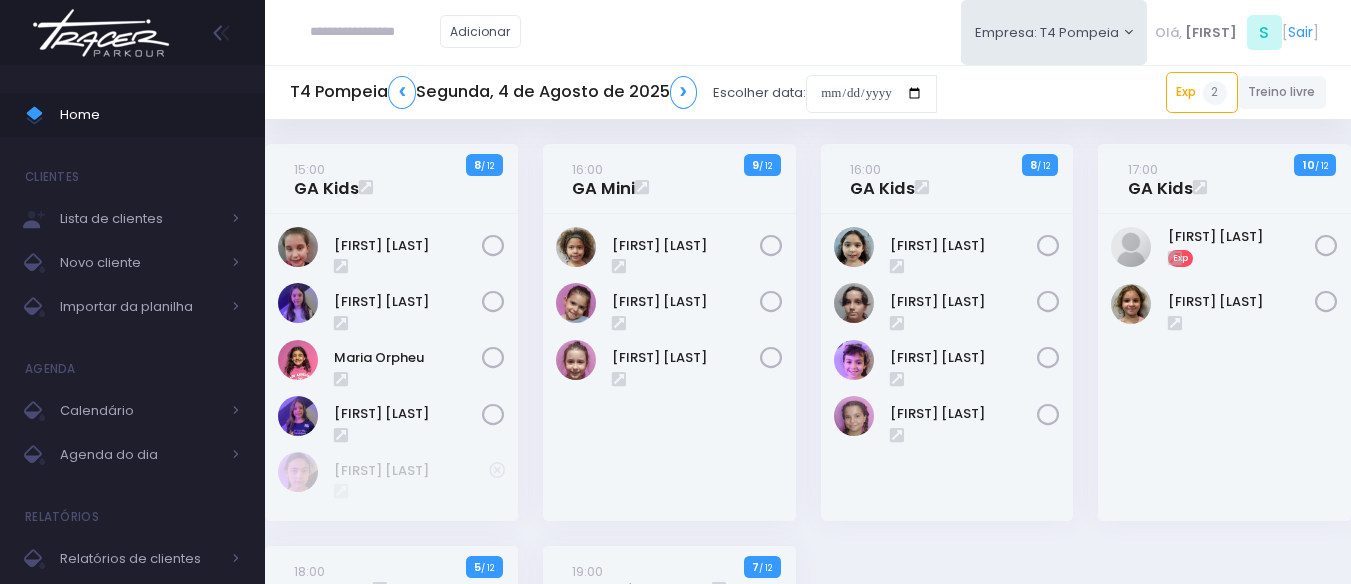 click on "16:00 GA Kids
8  / 12" at bounding box center [947, 345] 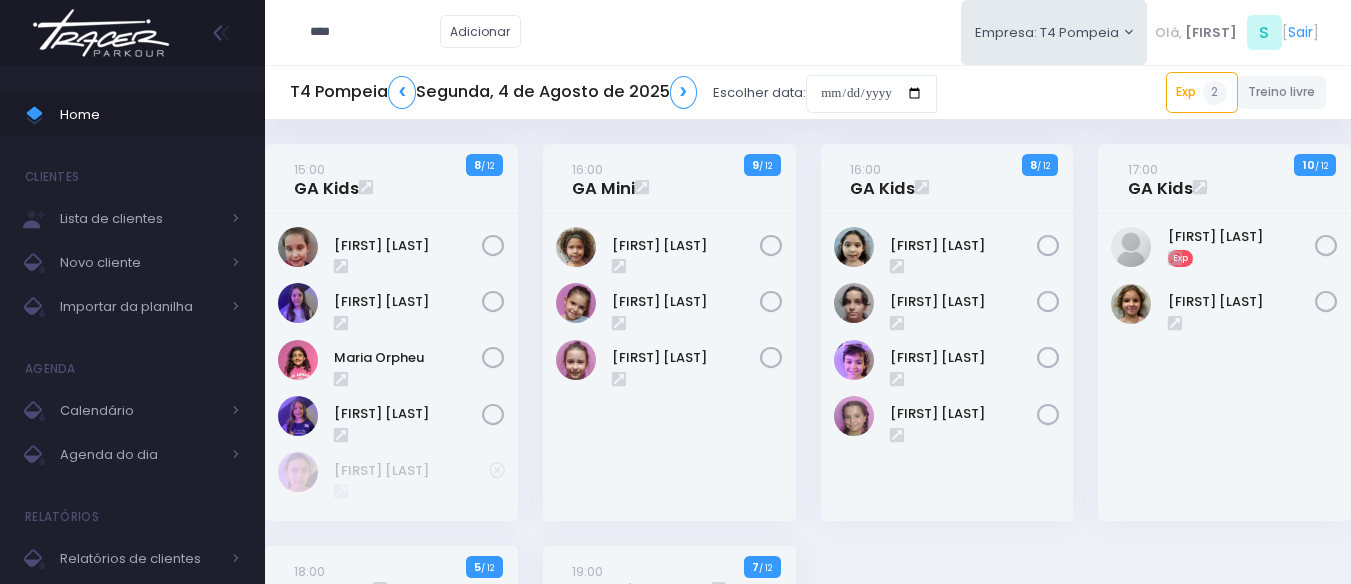 type on "****" 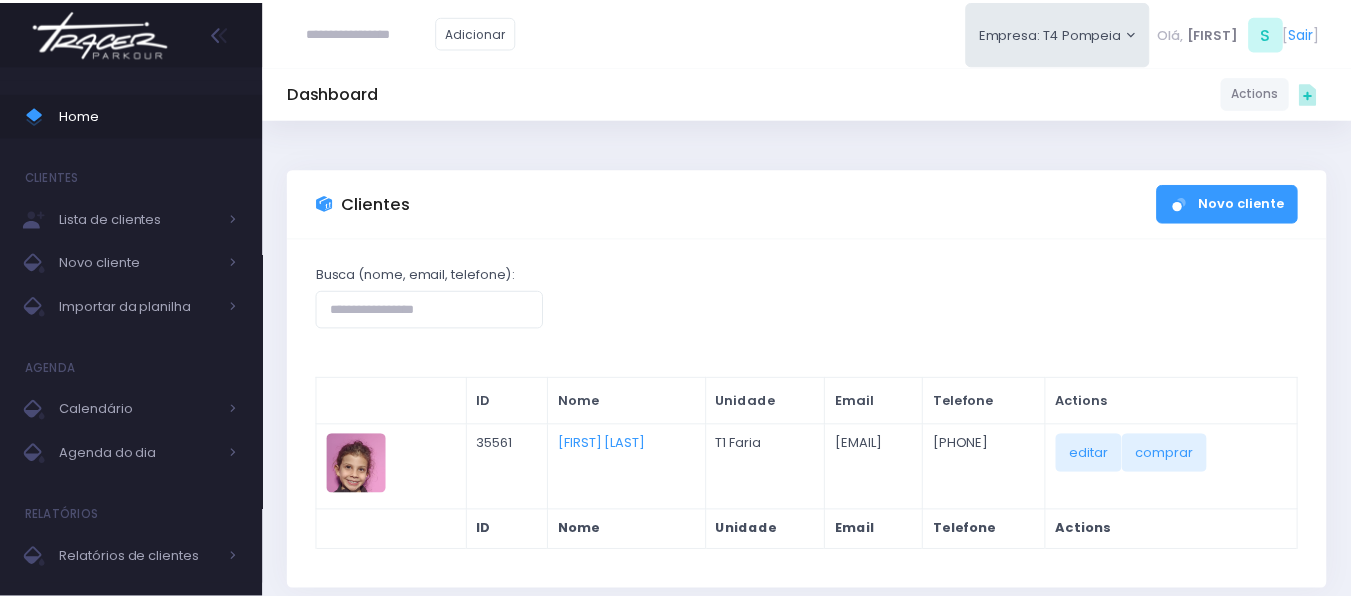 scroll, scrollTop: 0, scrollLeft: 0, axis: both 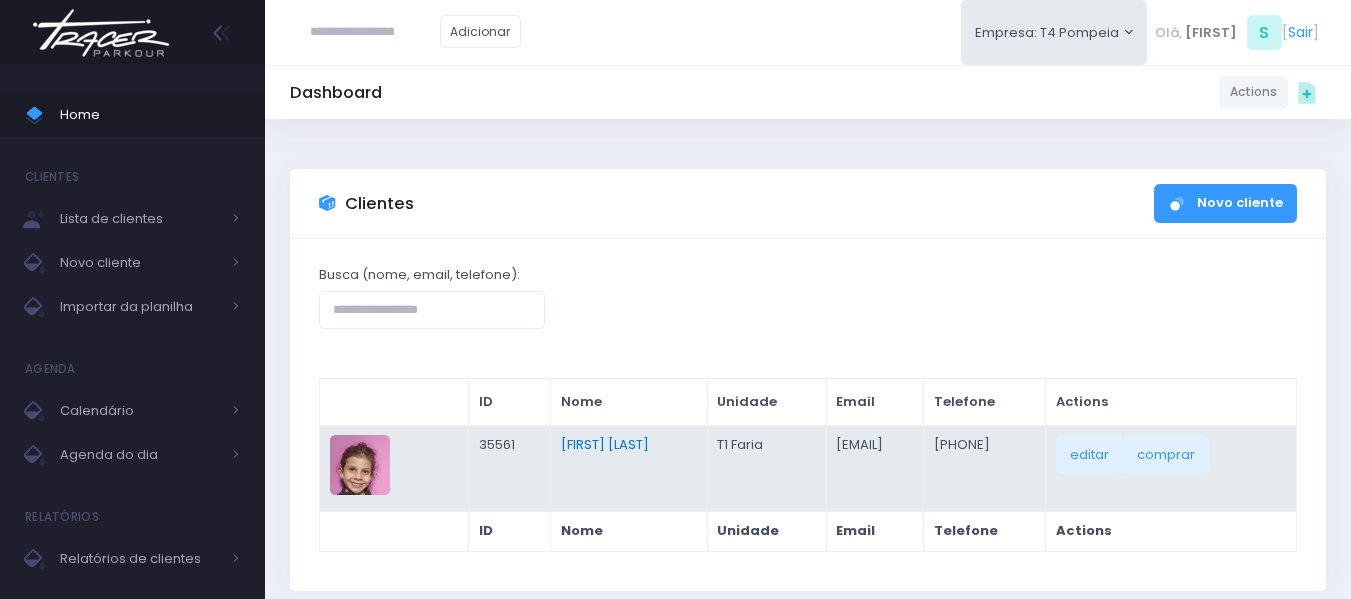 click on "[FIRST] [LAST]" at bounding box center [605, 444] 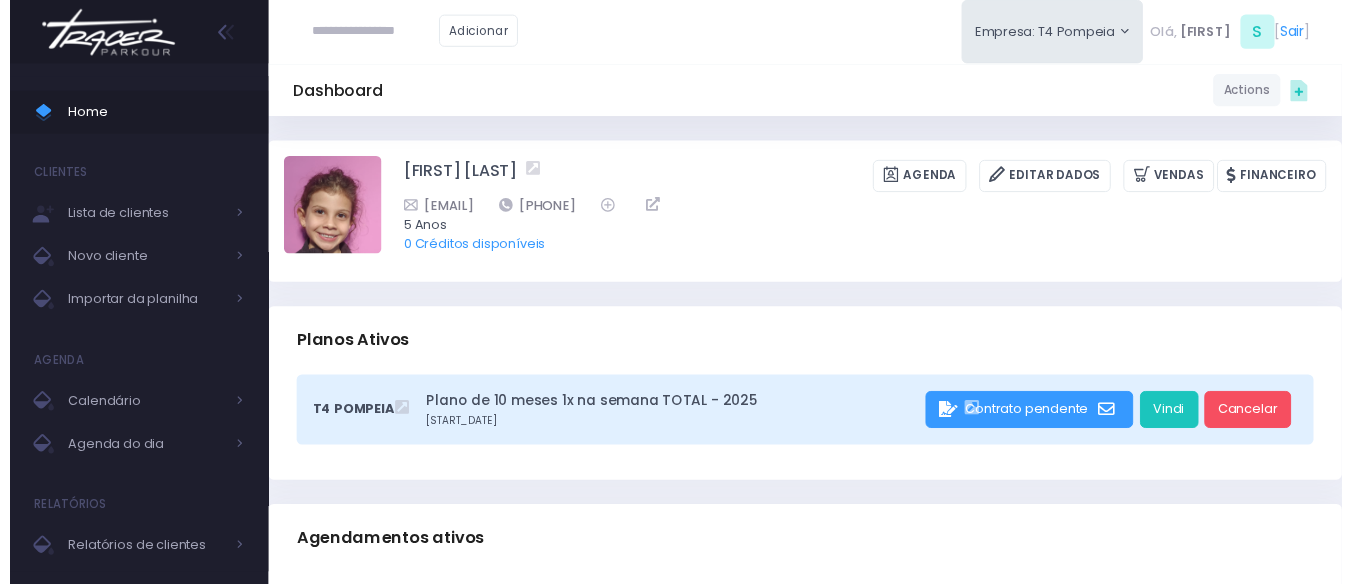 scroll, scrollTop: 0, scrollLeft: 0, axis: both 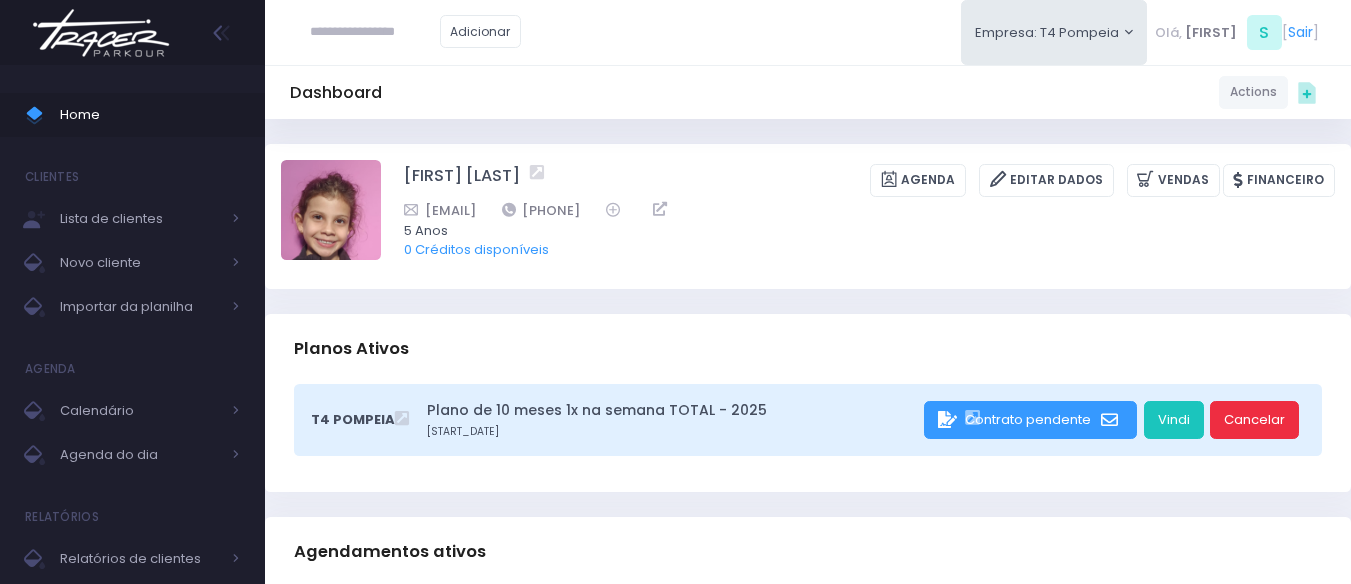 click on "Cancelar" at bounding box center (1254, 420) 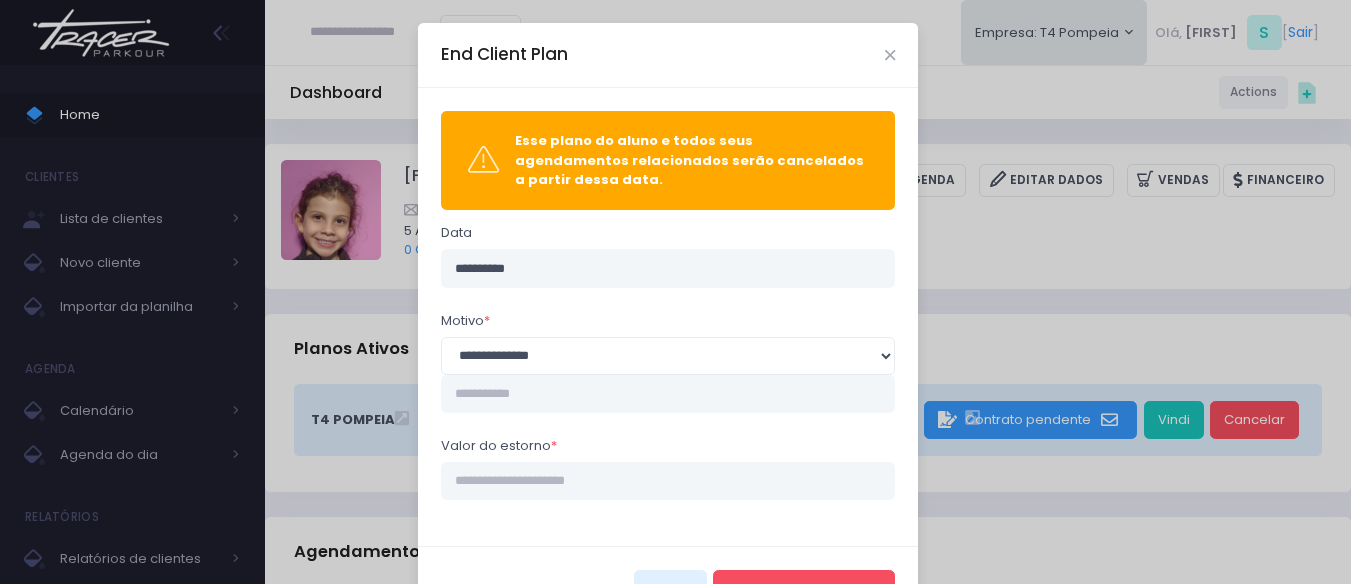 scroll, scrollTop: 58, scrollLeft: 0, axis: vertical 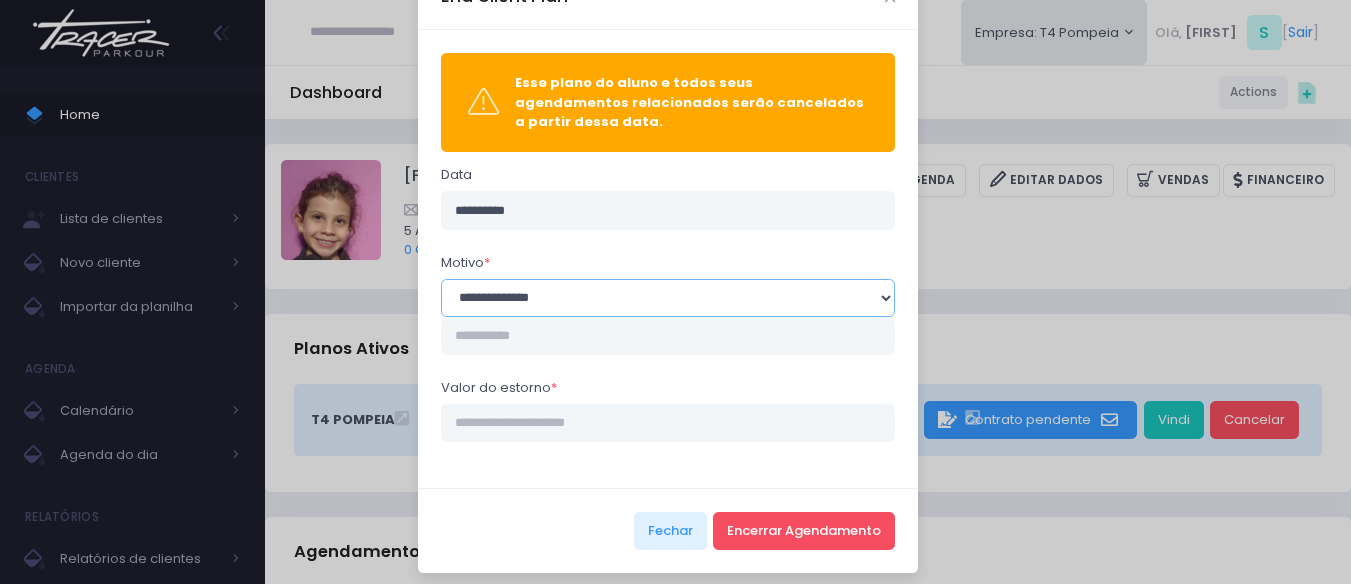 click on "**********" at bounding box center [668, 298] 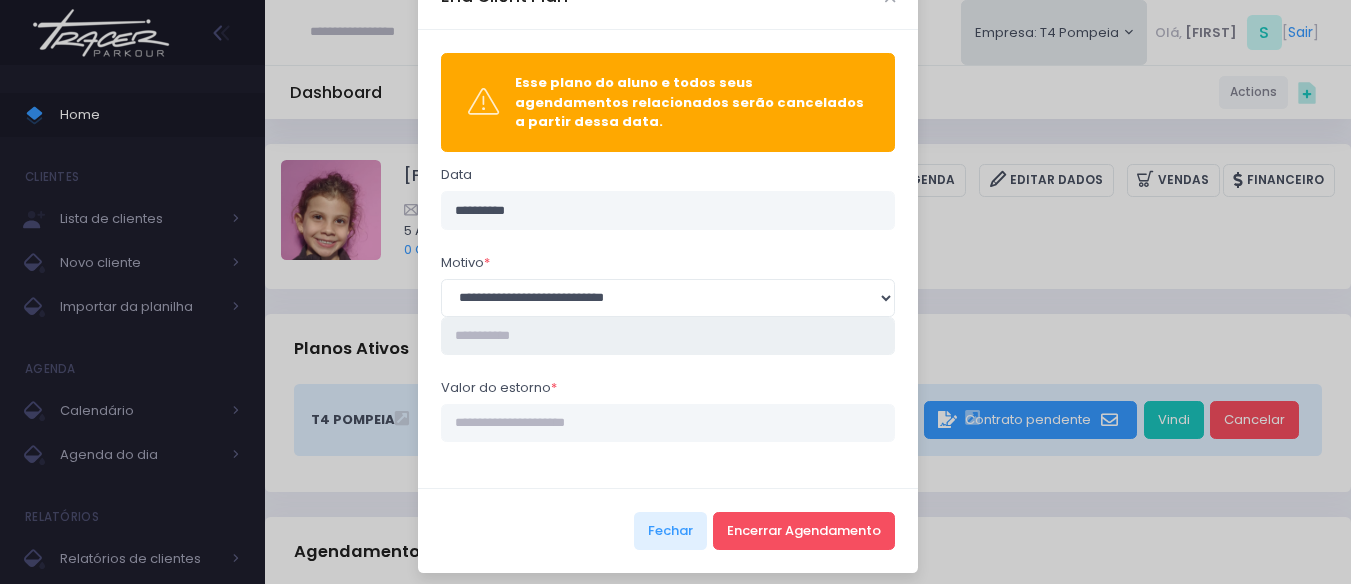 click at bounding box center [668, 336] 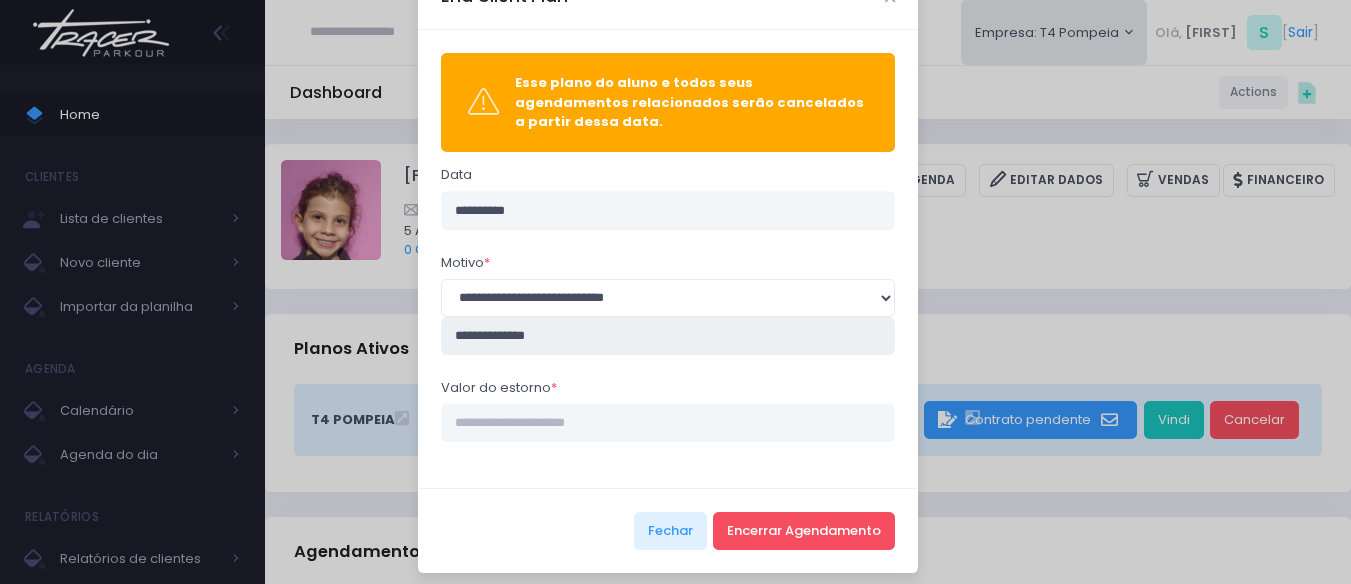 type on "**********" 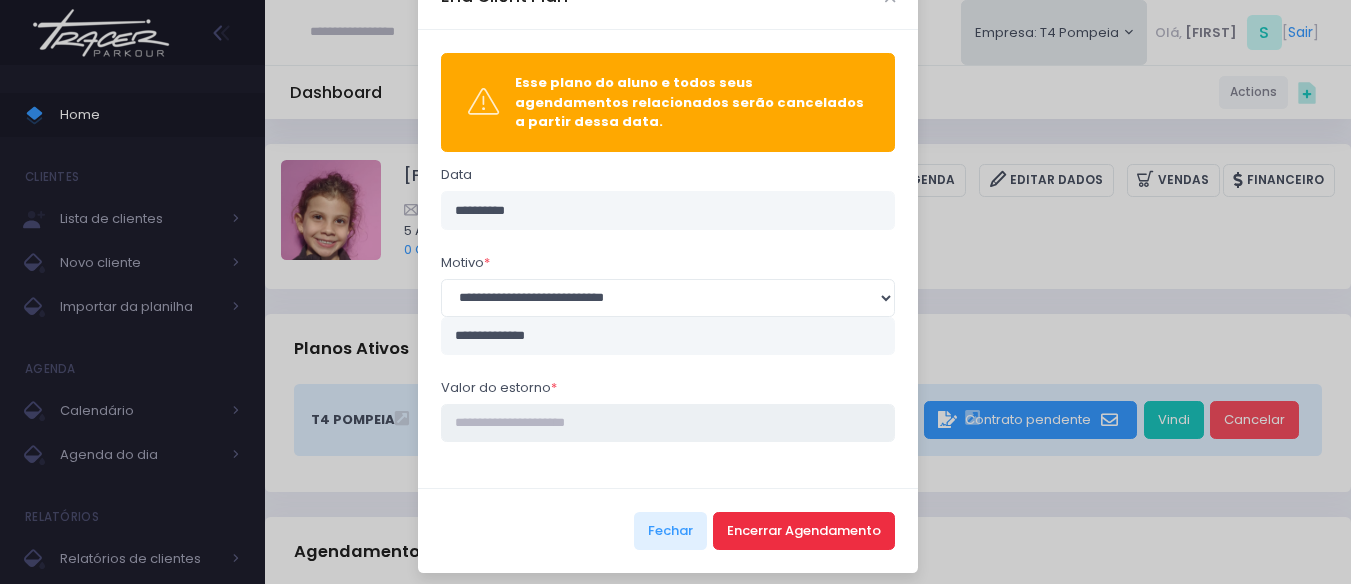 type on "****" 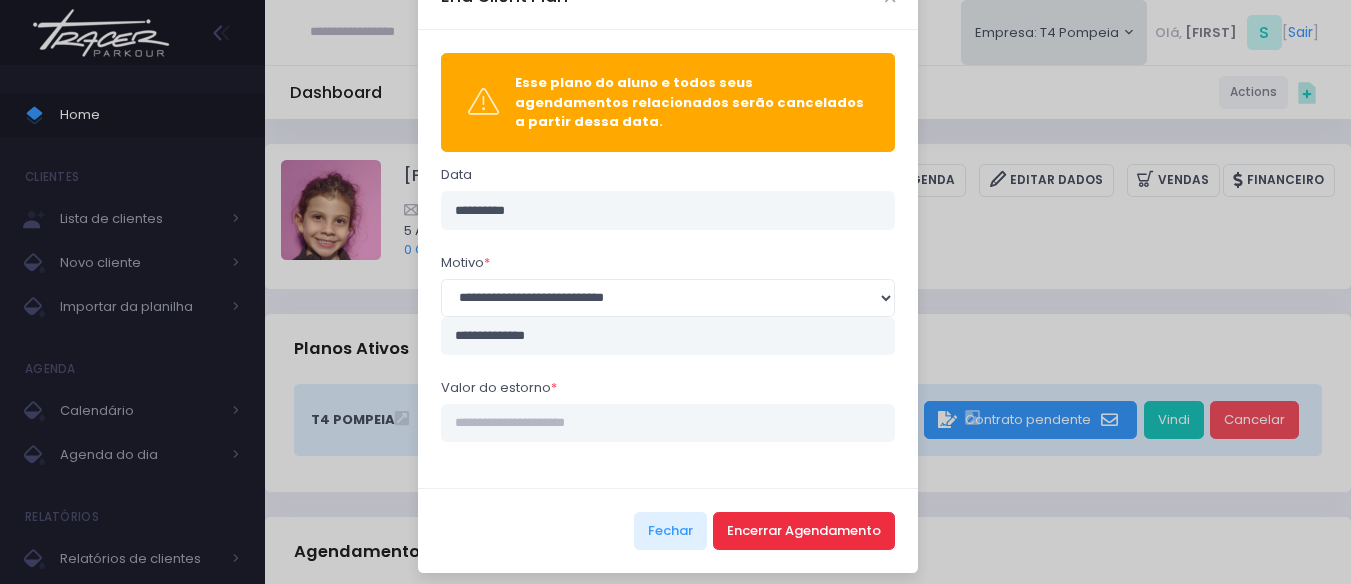 click on "Encerrar Agendamento" at bounding box center (804, 531) 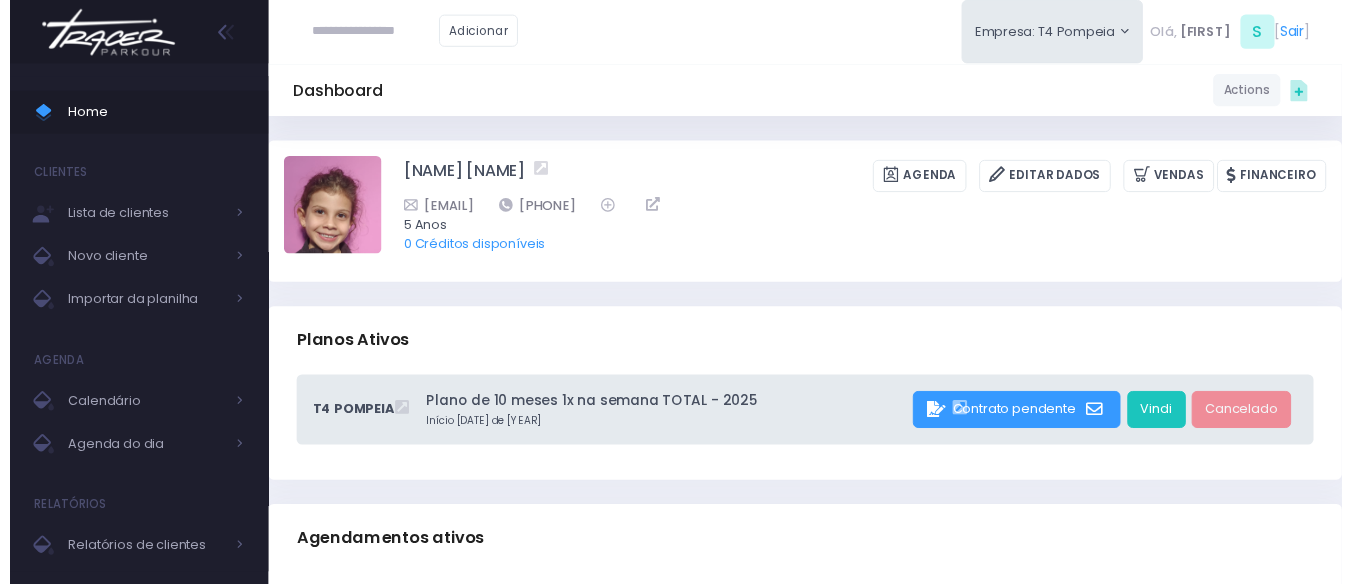 scroll, scrollTop: 0, scrollLeft: 0, axis: both 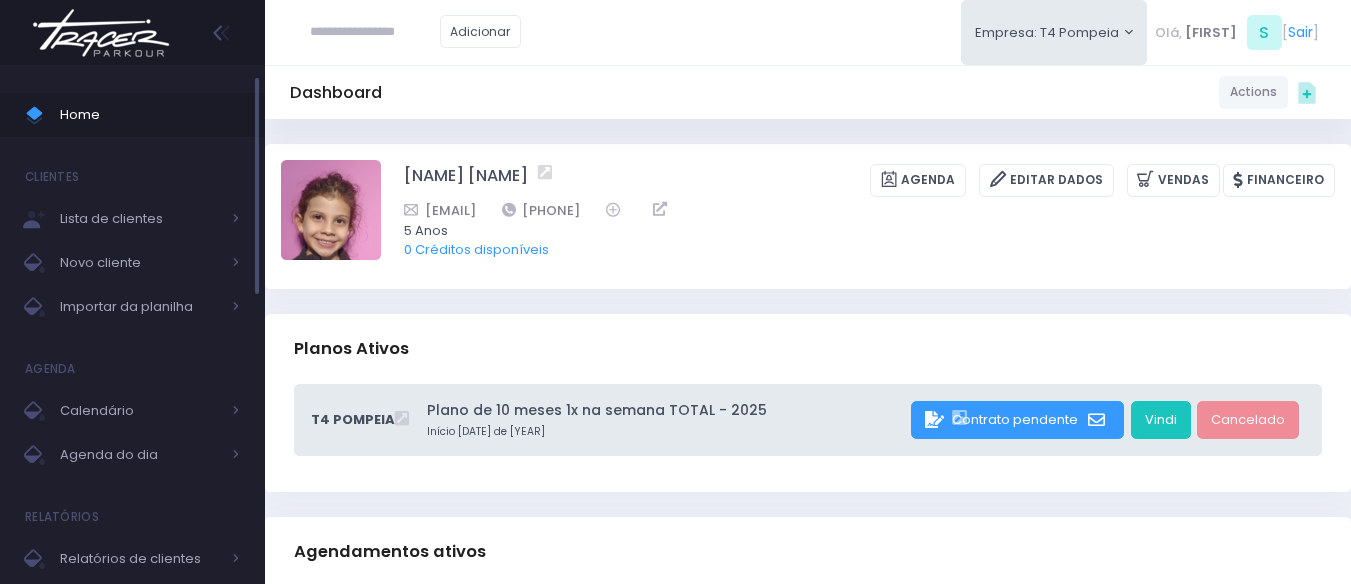 click on "Home" at bounding box center (150, 115) 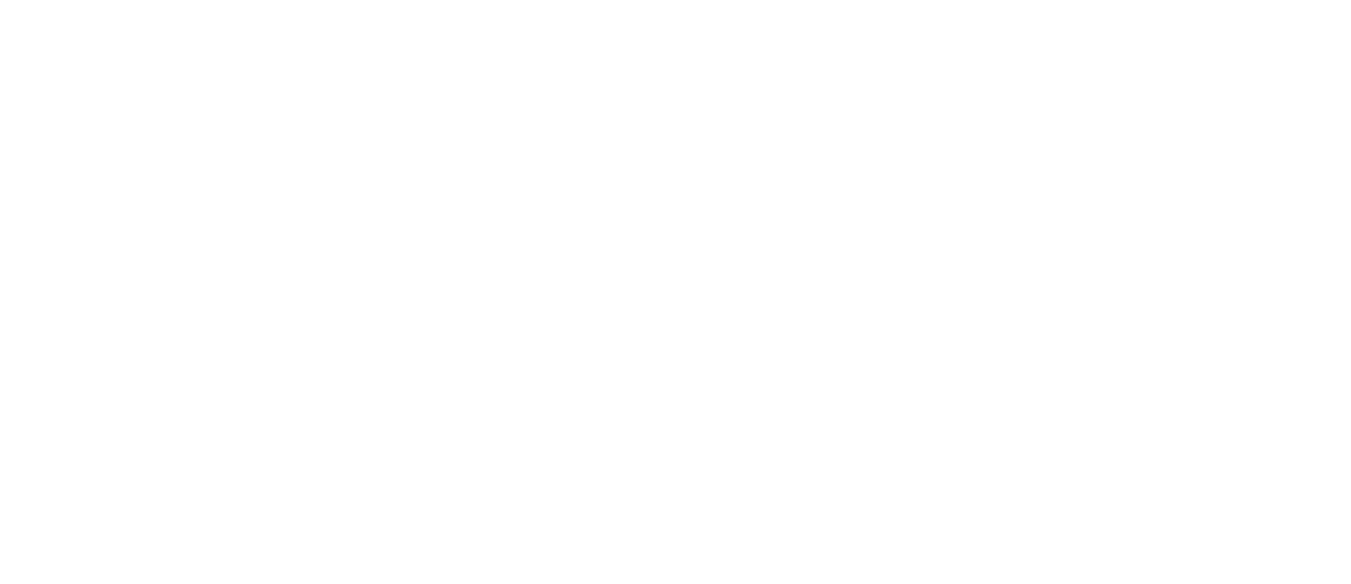 scroll, scrollTop: 0, scrollLeft: 0, axis: both 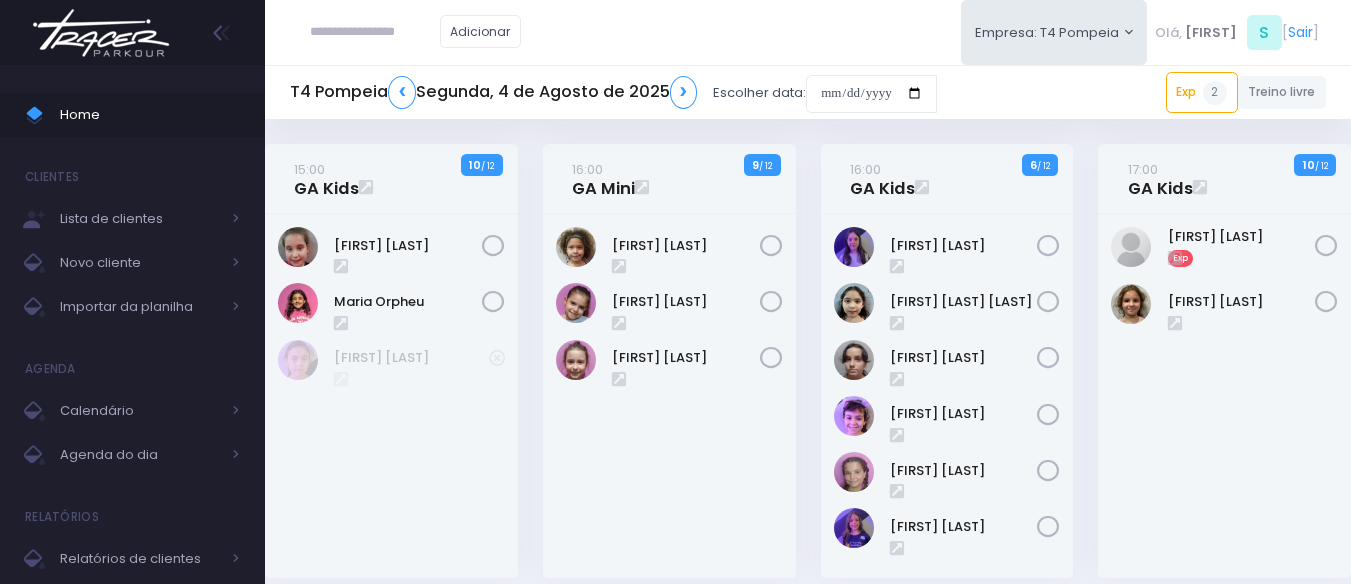 drag, startPoint x: 316, startPoint y: 39, endPoint x: 754, endPoint y: 137, distance: 448.8296 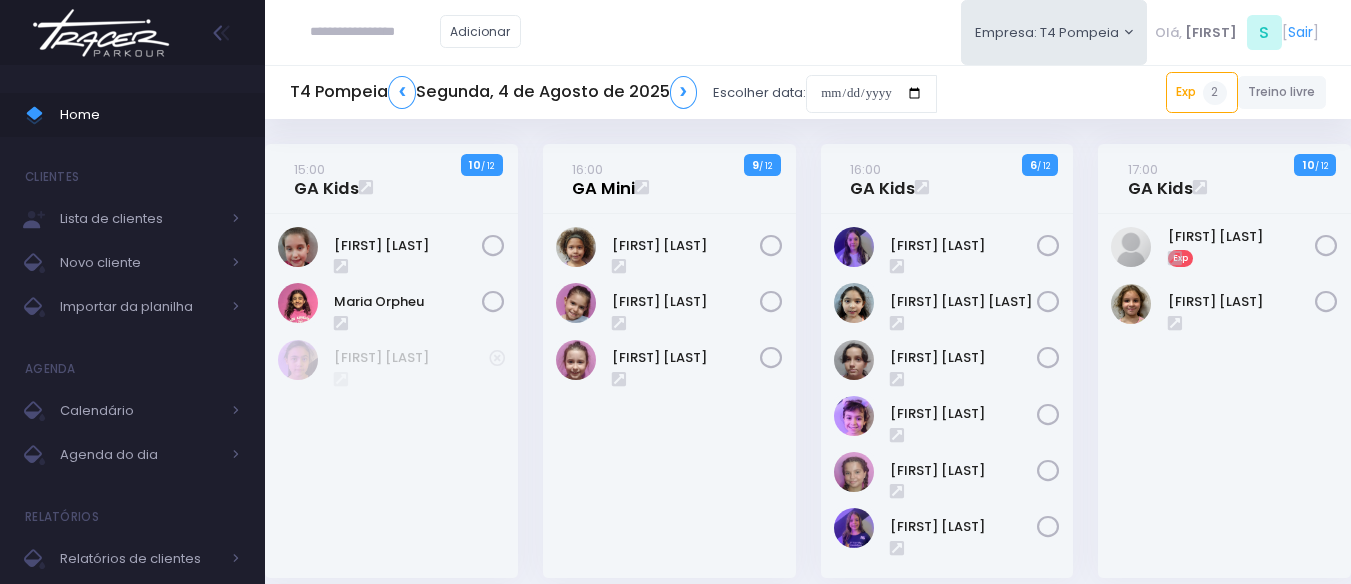 click on "16:00 GA Mini" at bounding box center (603, 179) 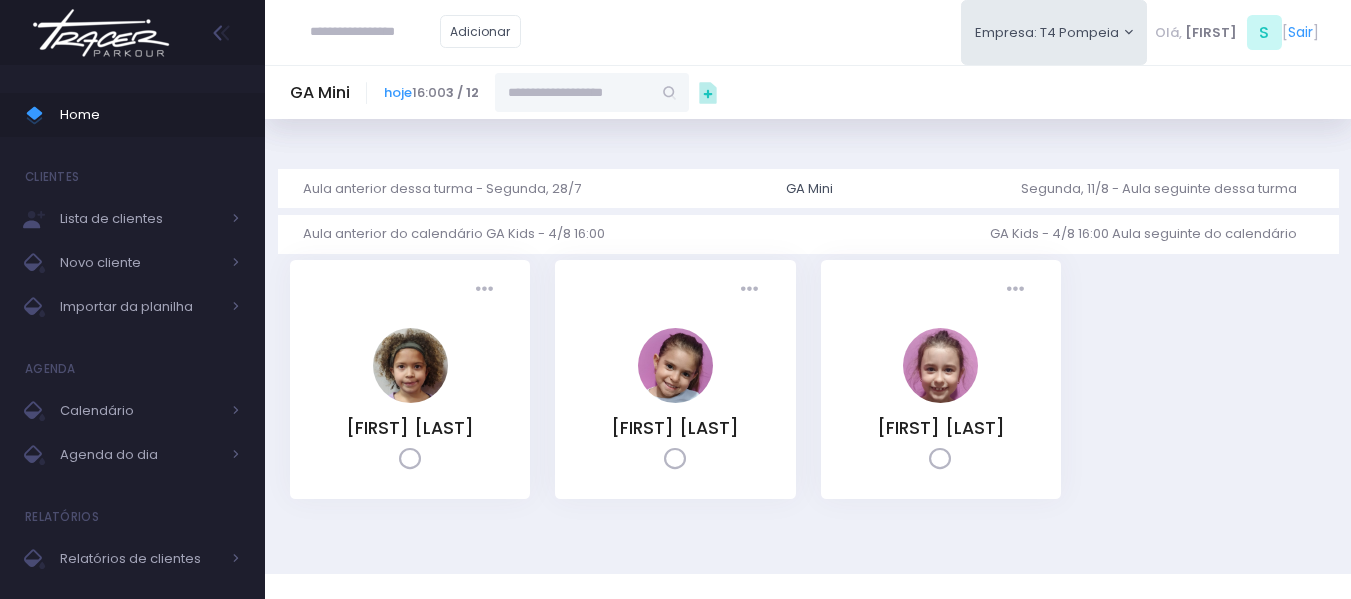 scroll, scrollTop: 0, scrollLeft: 0, axis: both 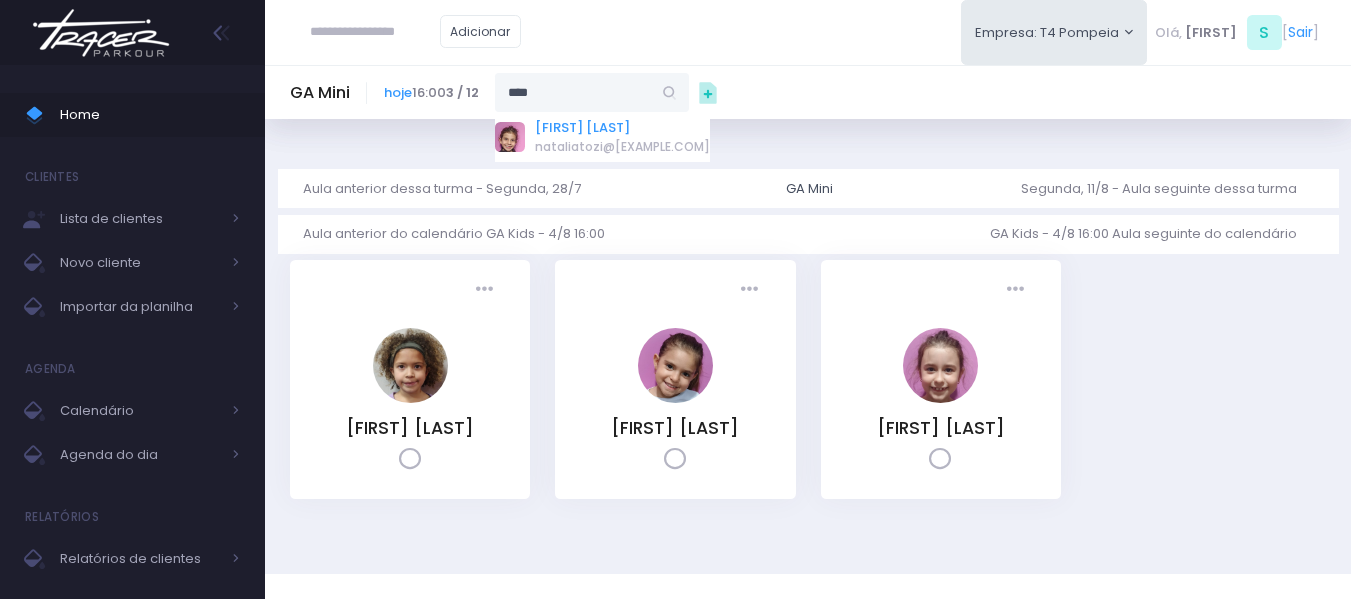 click on "[FIRST] [LAST]" at bounding box center (622, 128) 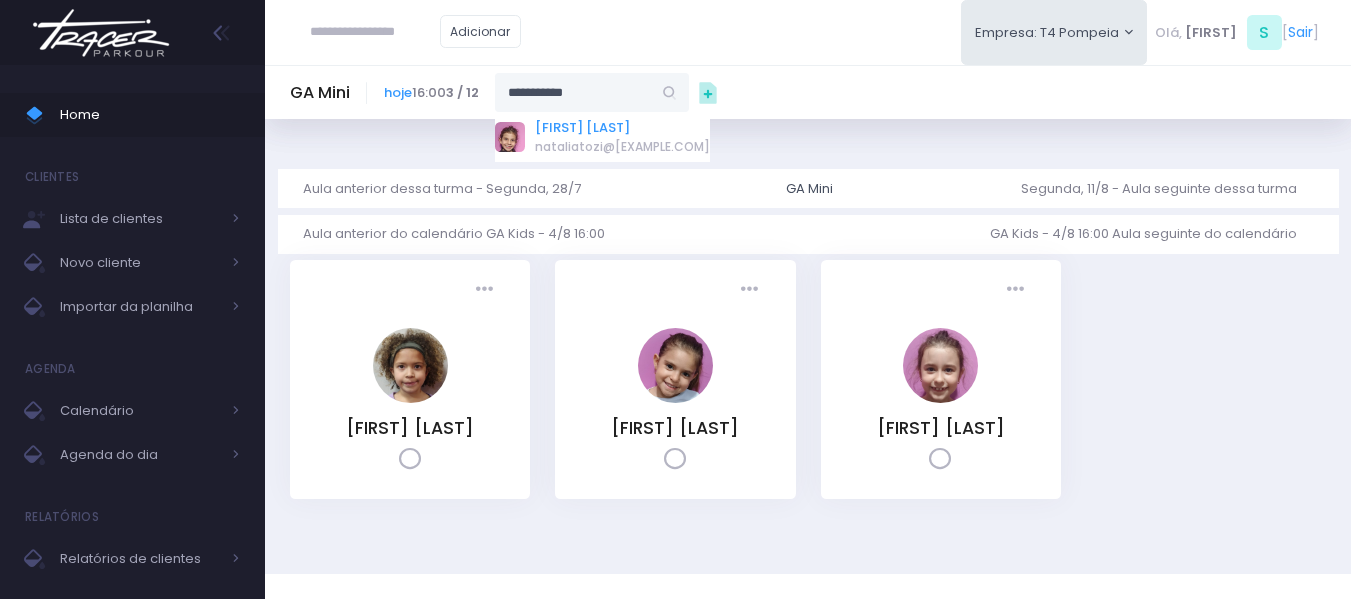 type on "**********" 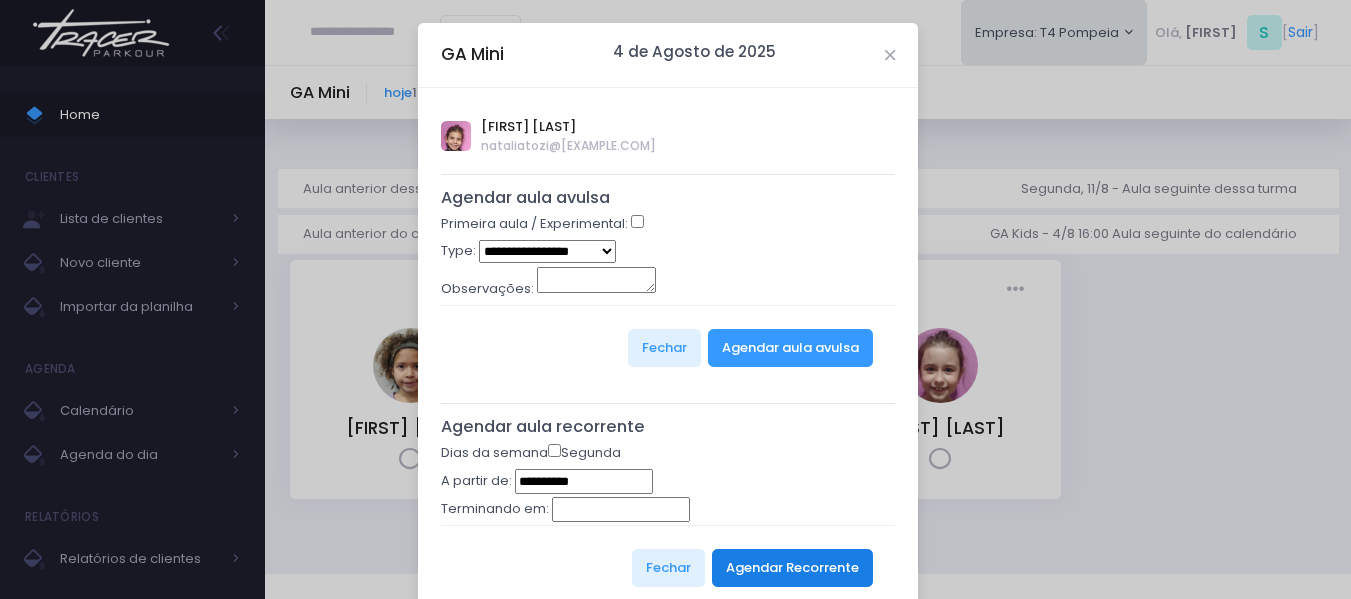 click on "Agendar Recorrente" at bounding box center [792, 568] 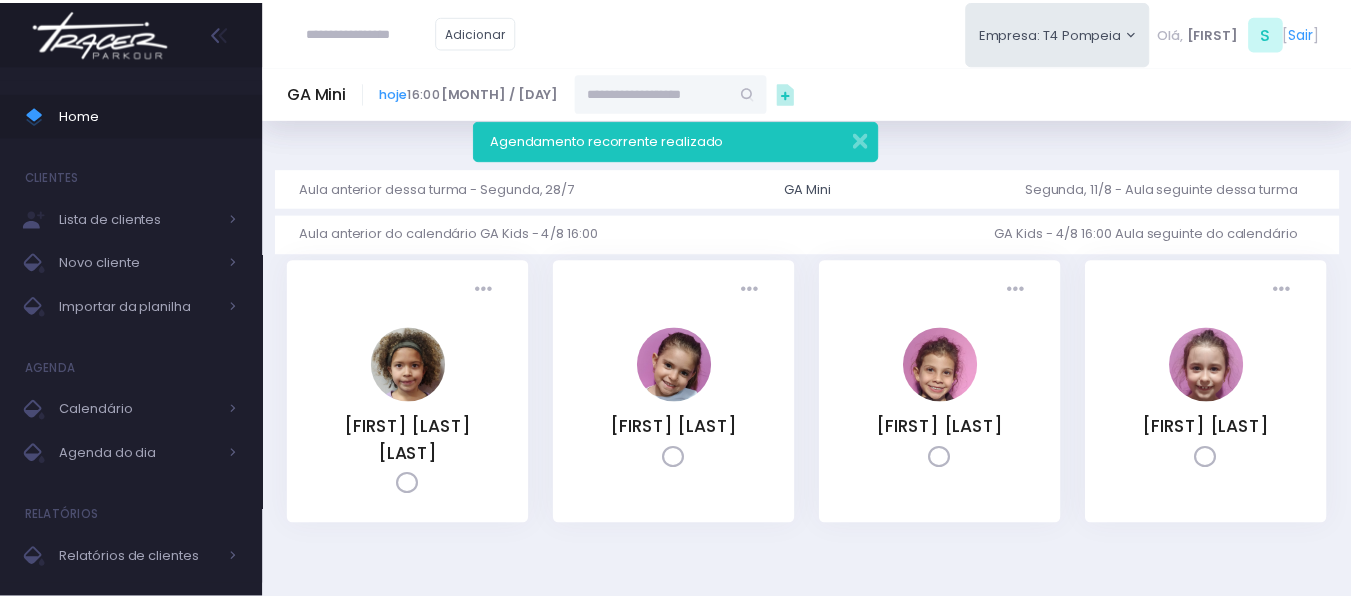 scroll, scrollTop: 0, scrollLeft: 0, axis: both 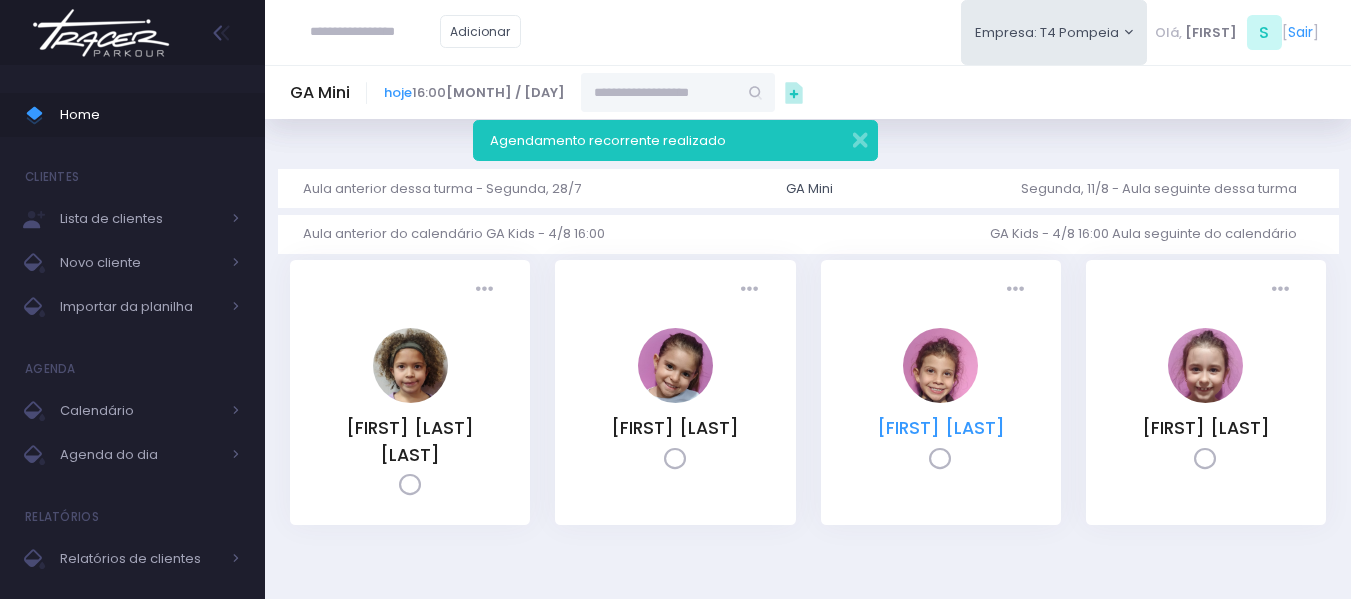 click on "[FIRST] [LAST]" at bounding box center [941, 428] 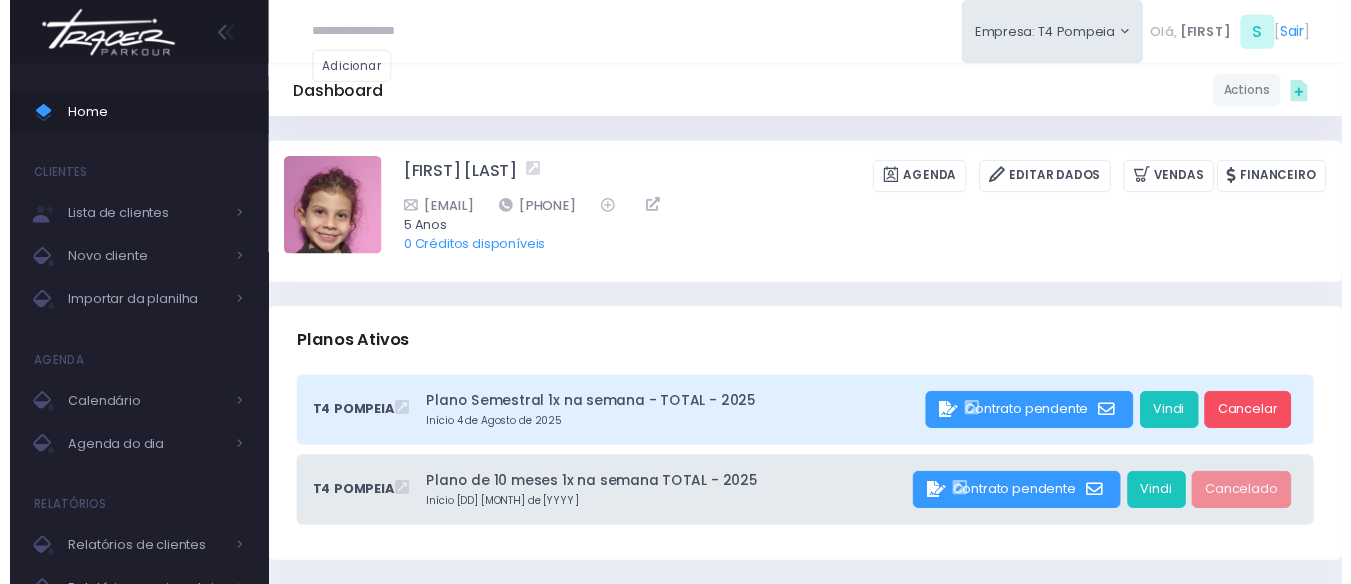 scroll, scrollTop: 0, scrollLeft: 0, axis: both 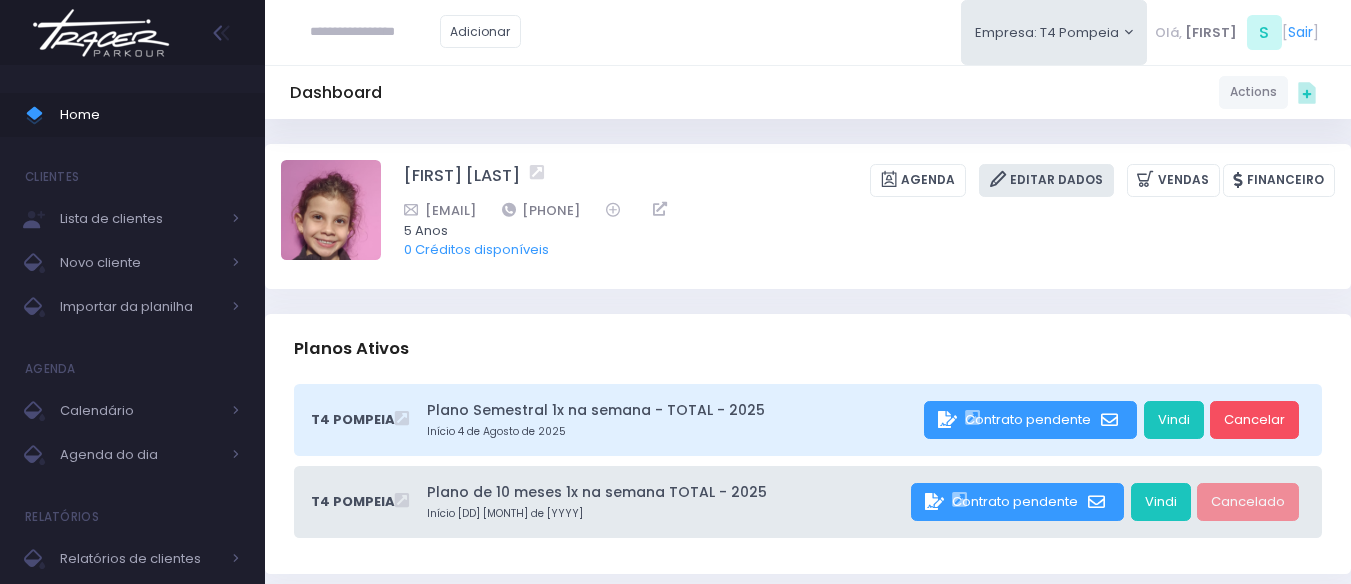 drag, startPoint x: 1082, startPoint y: 183, endPoint x: 1047, endPoint y: 195, distance: 37 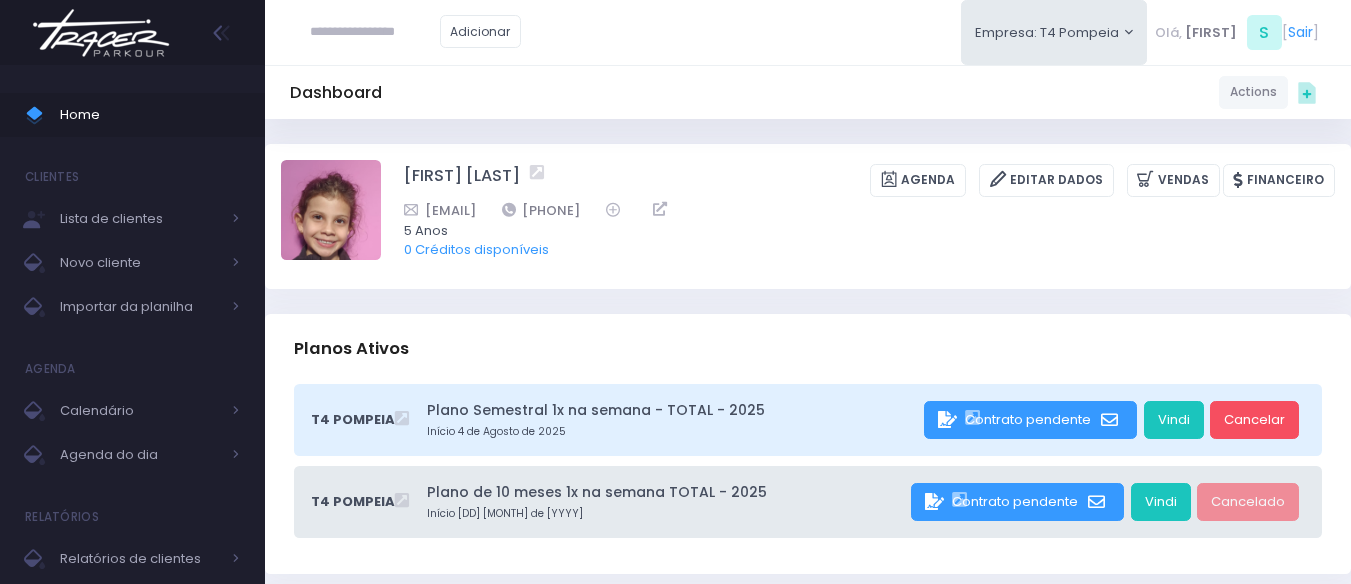 drag, startPoint x: 590, startPoint y: 294, endPoint x: 577, endPoint y: 274, distance: 23.853722 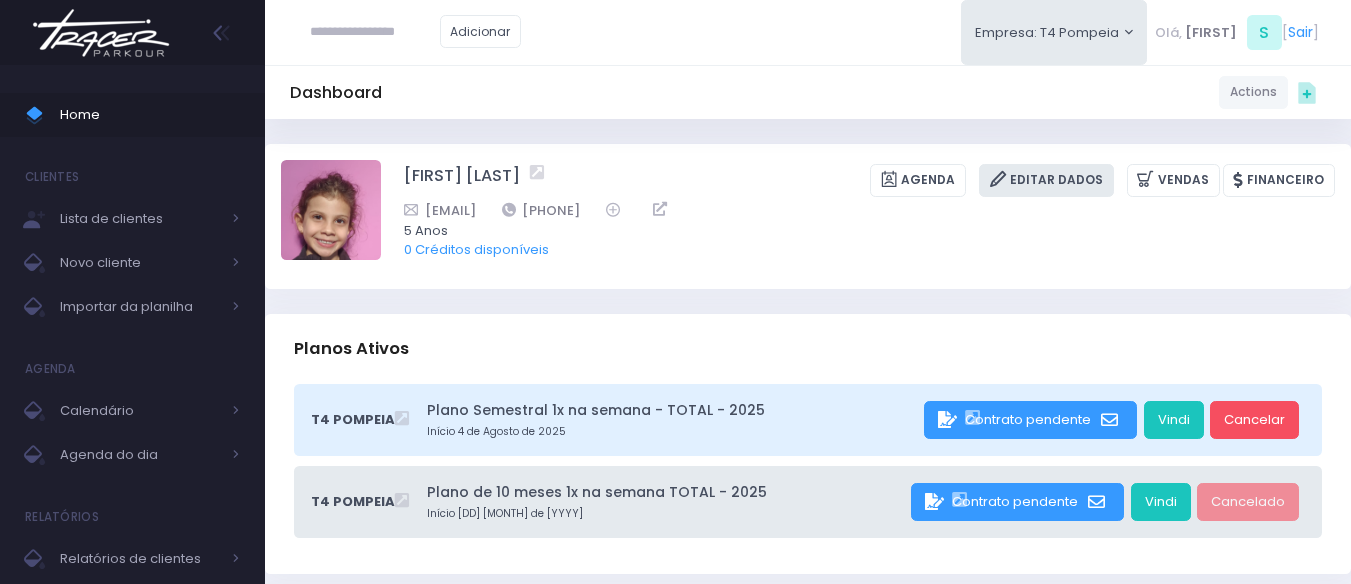 click on "Editar Dados" at bounding box center (1046, 180) 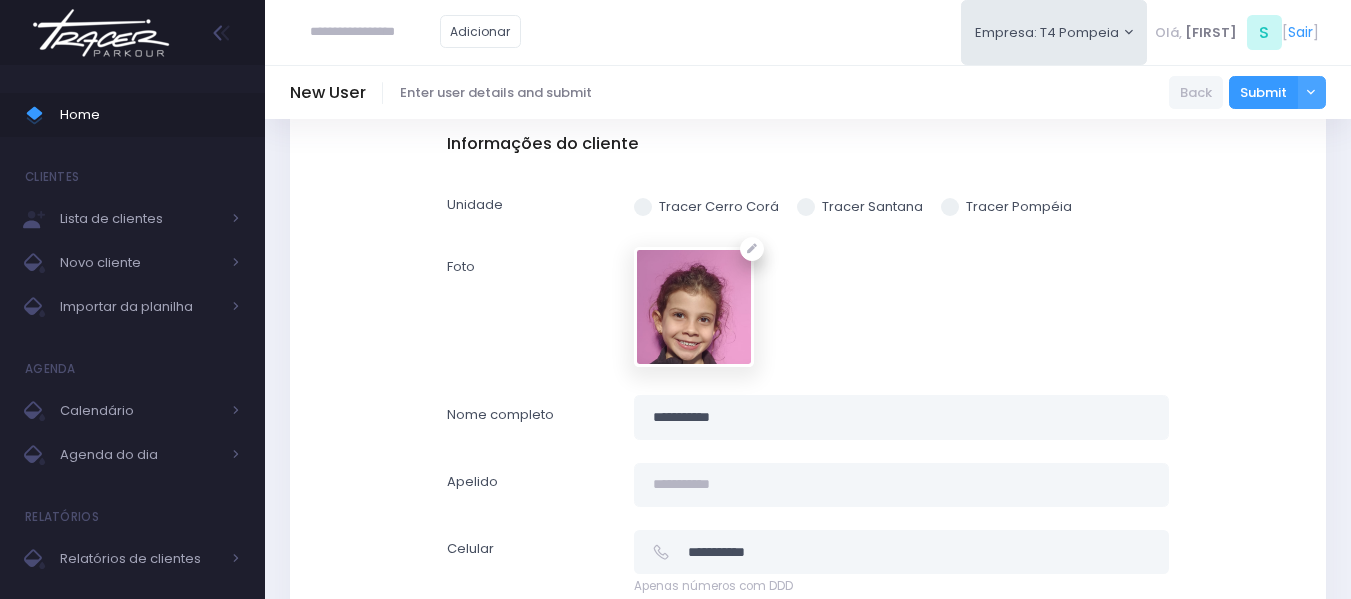 scroll, scrollTop: 200, scrollLeft: 0, axis: vertical 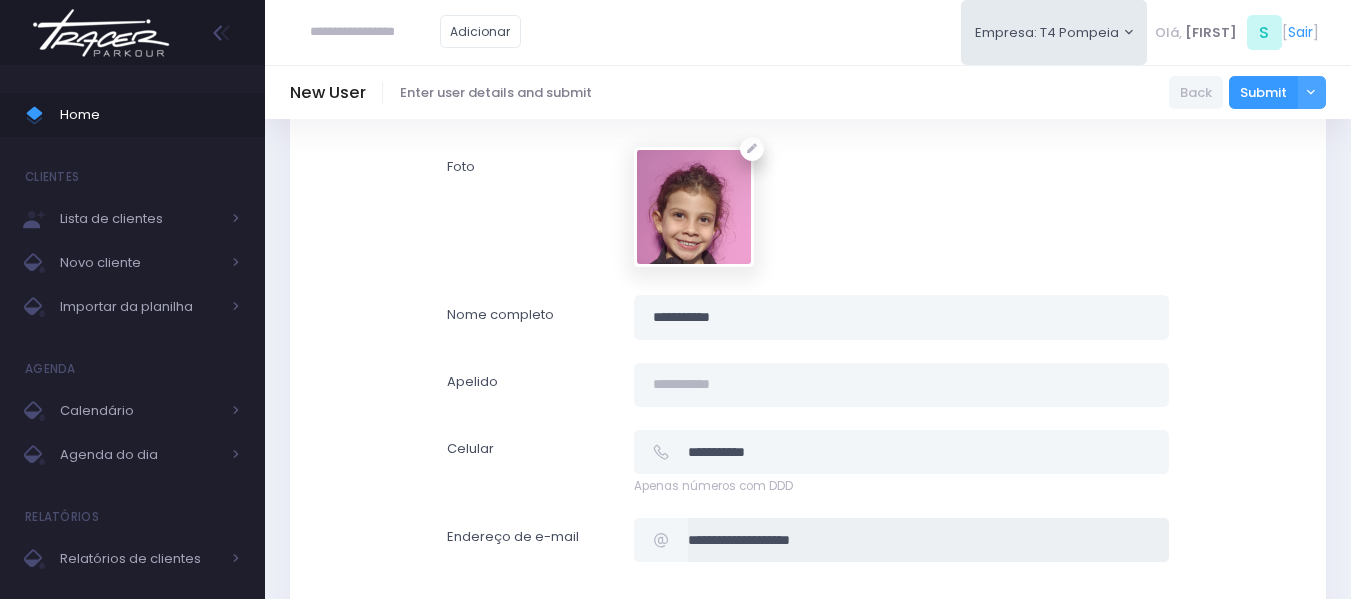 drag, startPoint x: 891, startPoint y: 534, endPoint x: 661, endPoint y: 538, distance: 230.03477 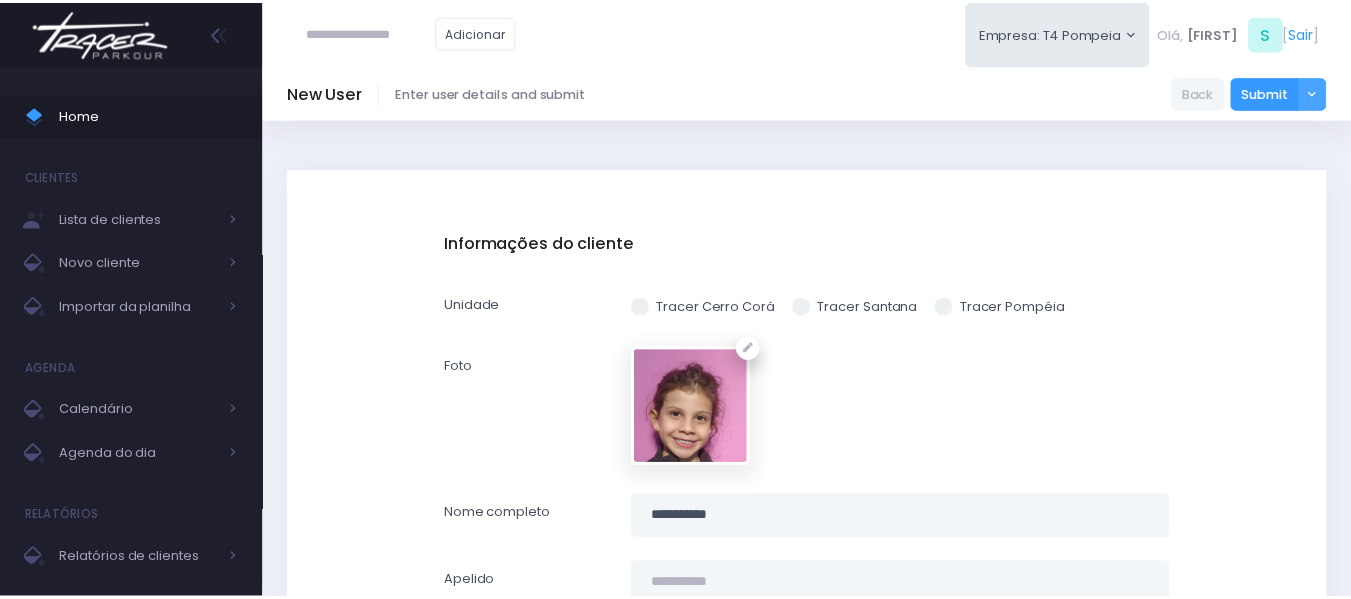 scroll, scrollTop: 300, scrollLeft: 0, axis: vertical 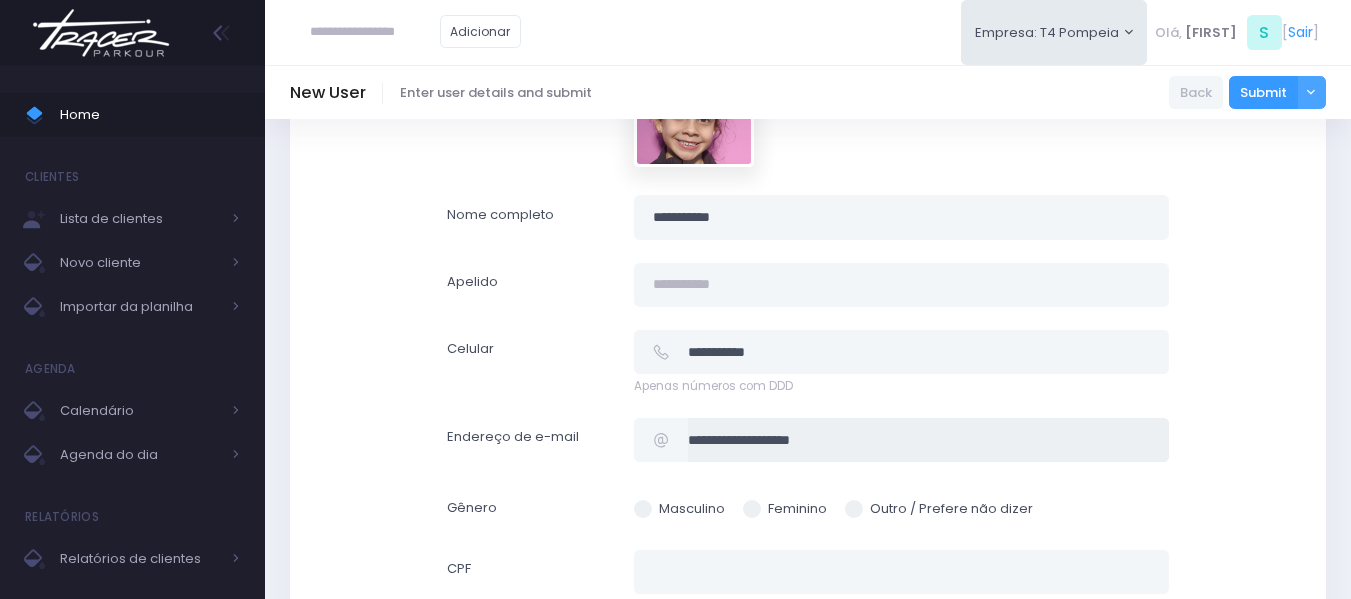 drag, startPoint x: 617, startPoint y: 438, endPoint x: 550, endPoint y: 438, distance: 67 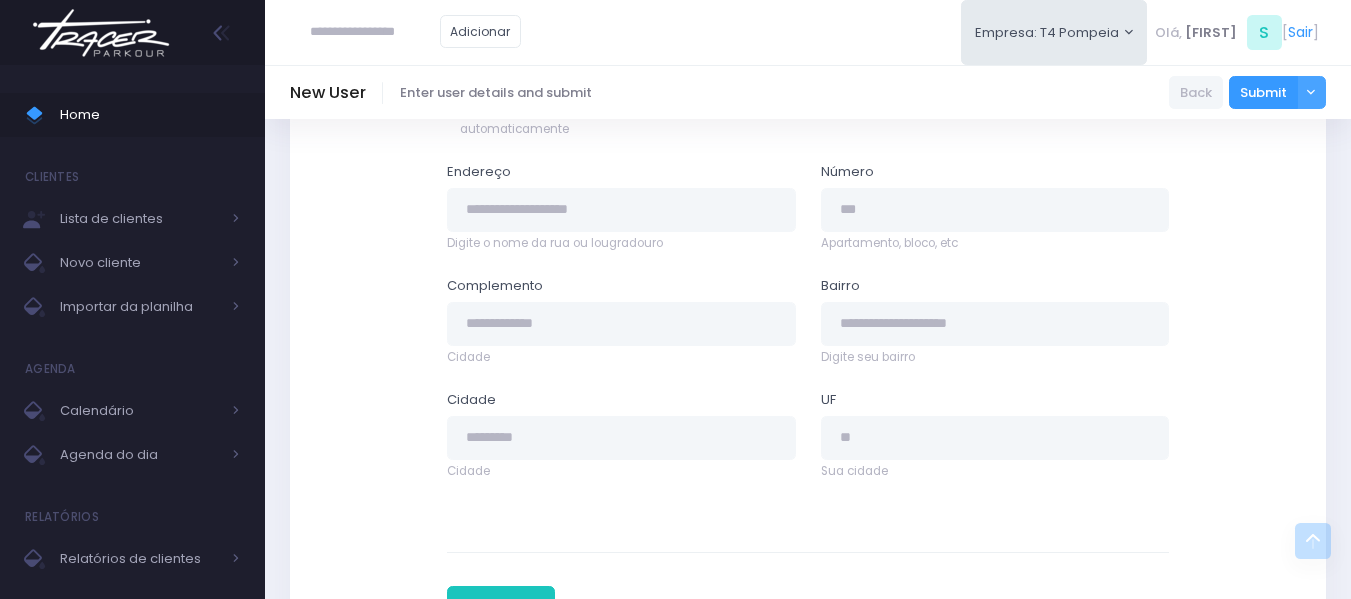 scroll, scrollTop: 800, scrollLeft: 0, axis: vertical 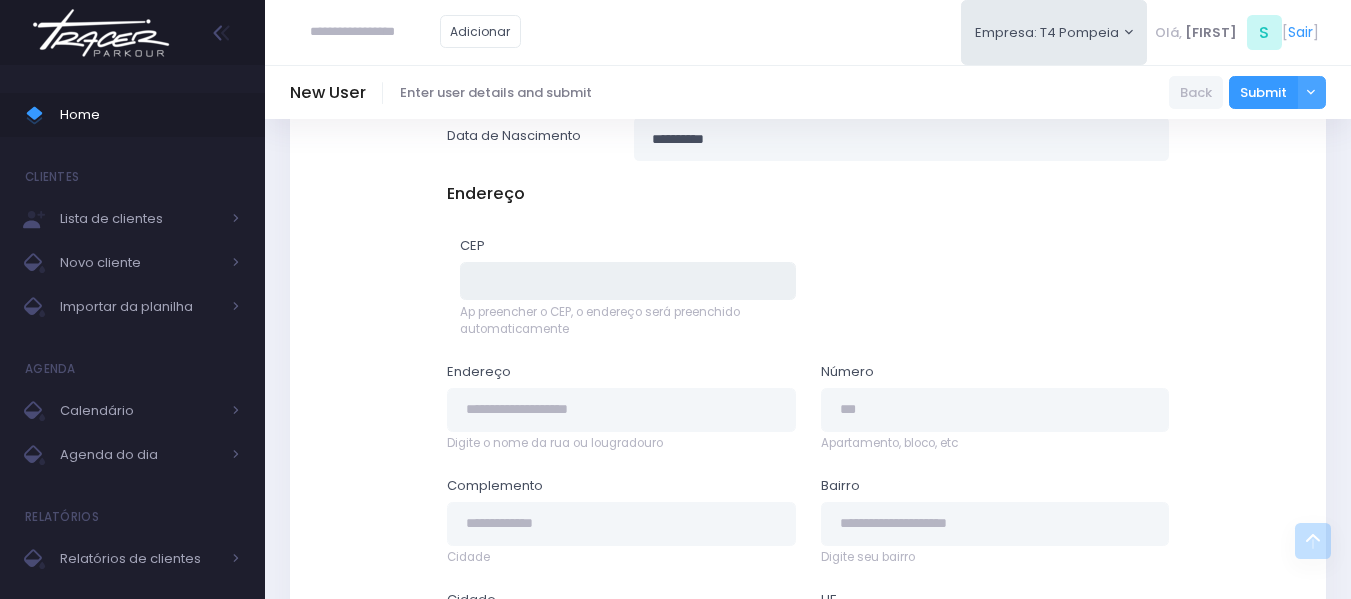 click at bounding box center (628, 281) 